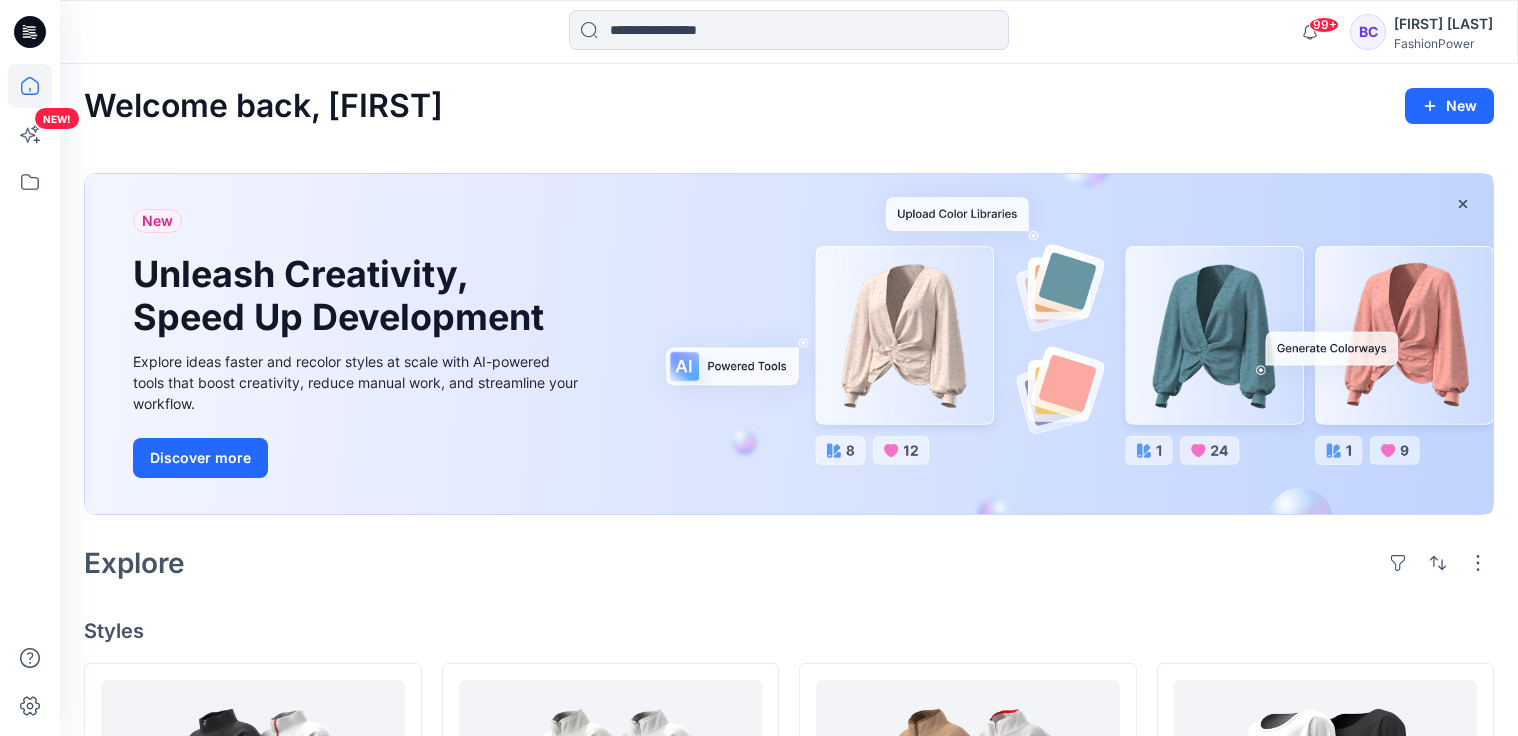 scroll, scrollTop: 320, scrollLeft: 0, axis: vertical 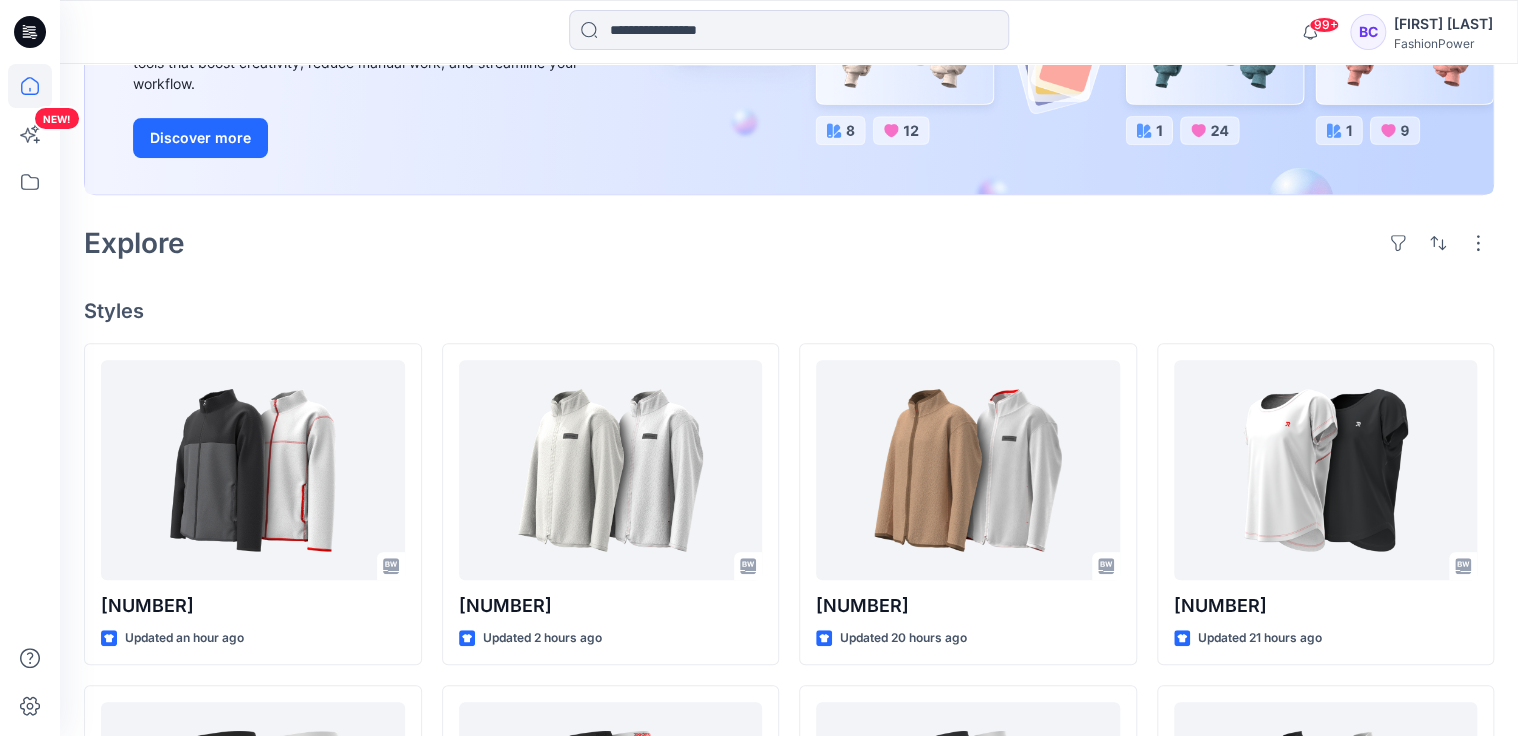 click 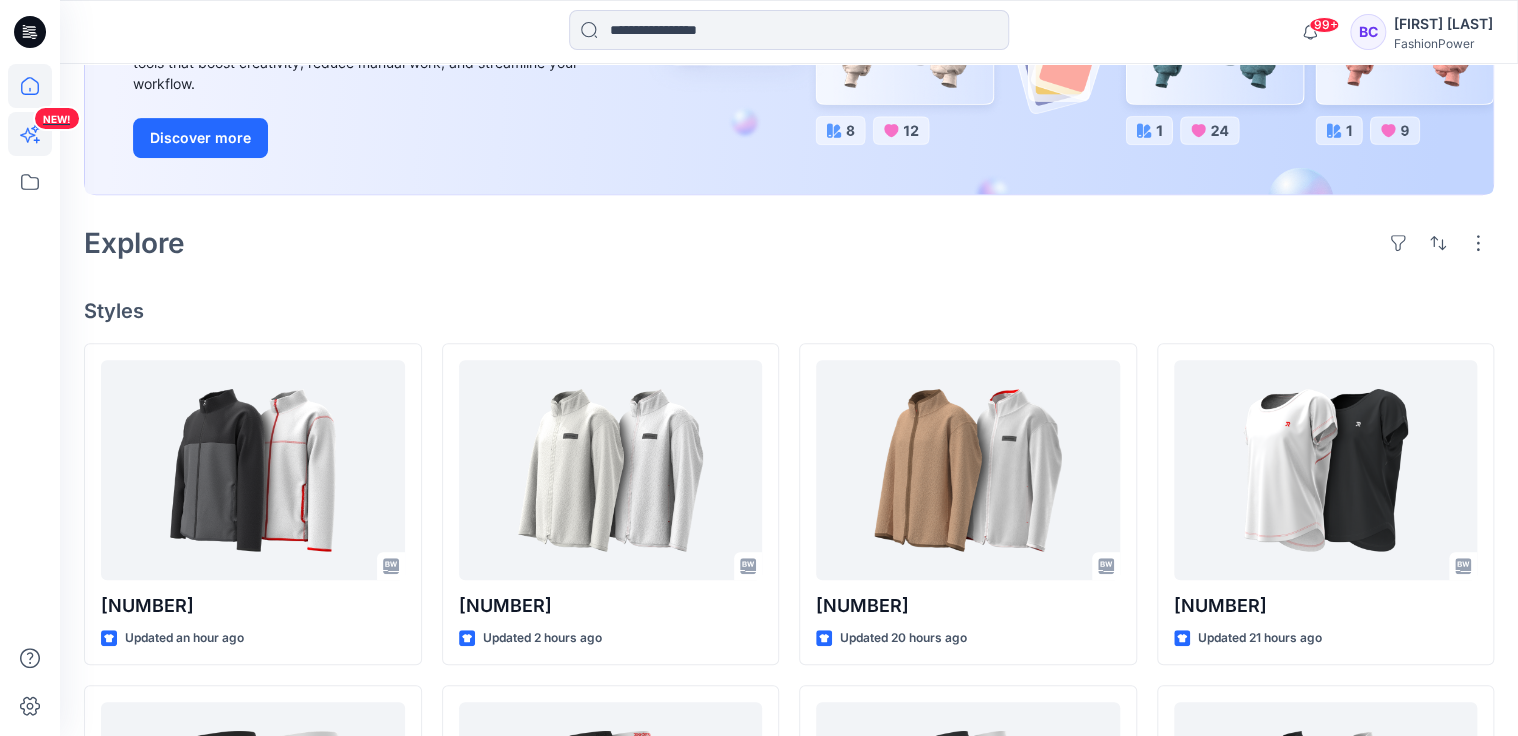 click on "NEW!" at bounding box center [57, 118] 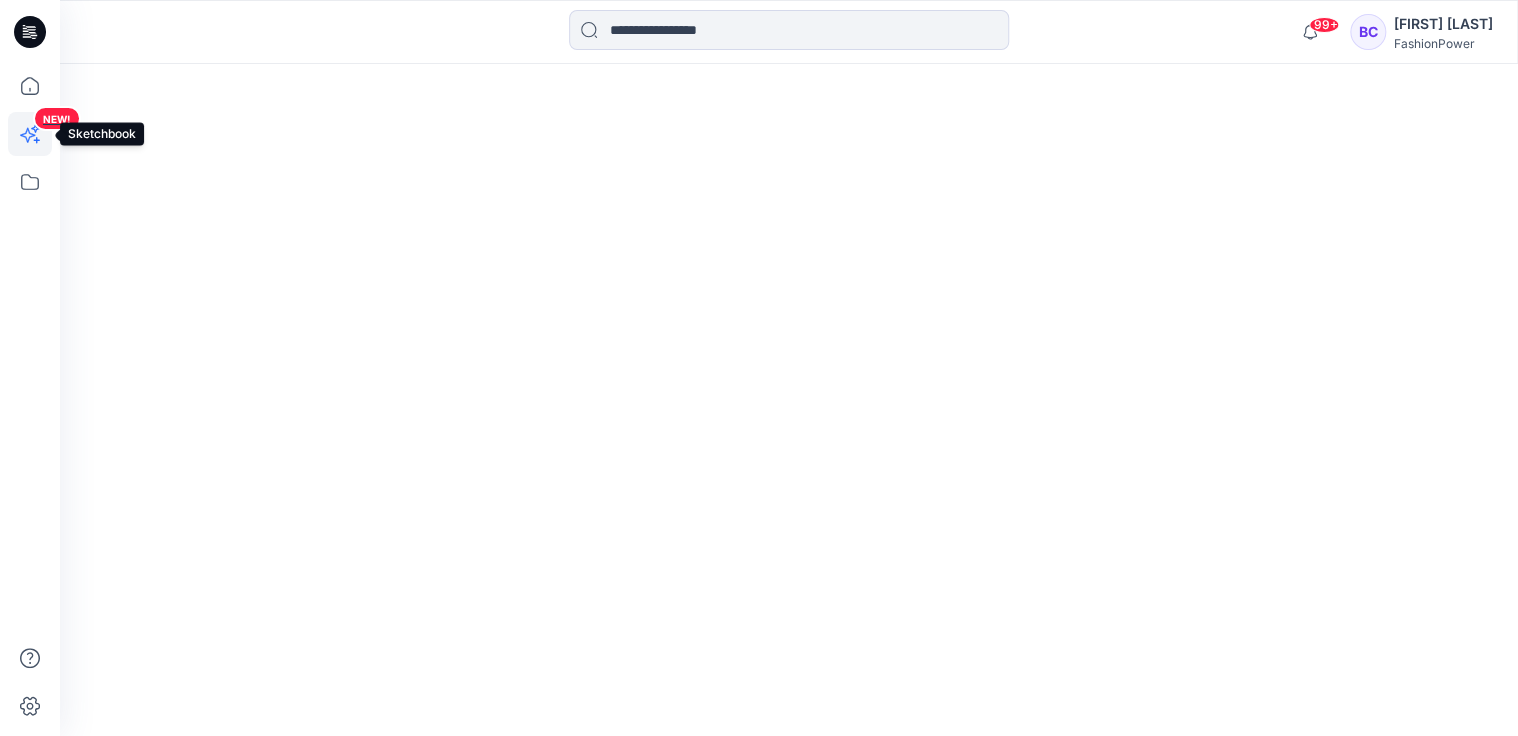 scroll, scrollTop: 0, scrollLeft: 0, axis: both 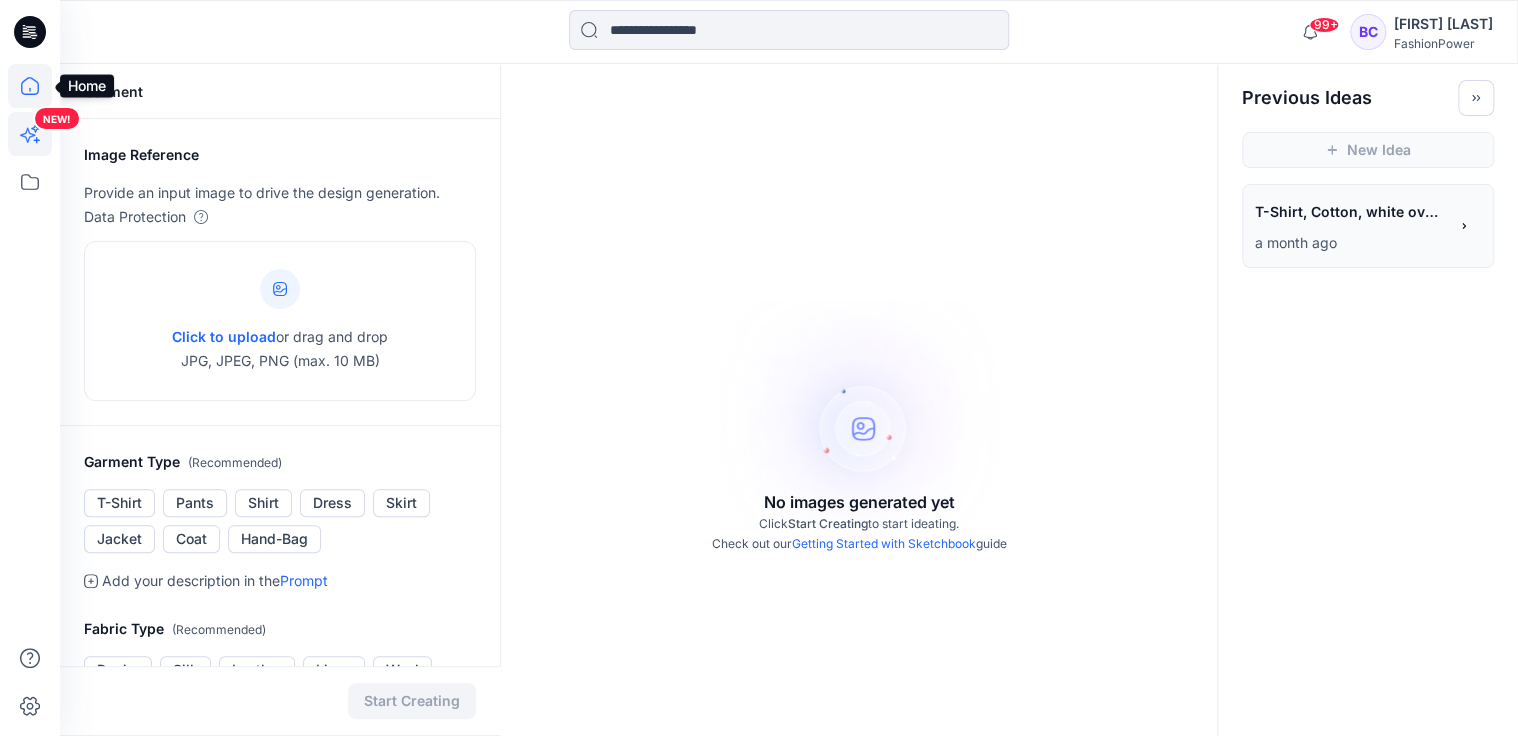 click 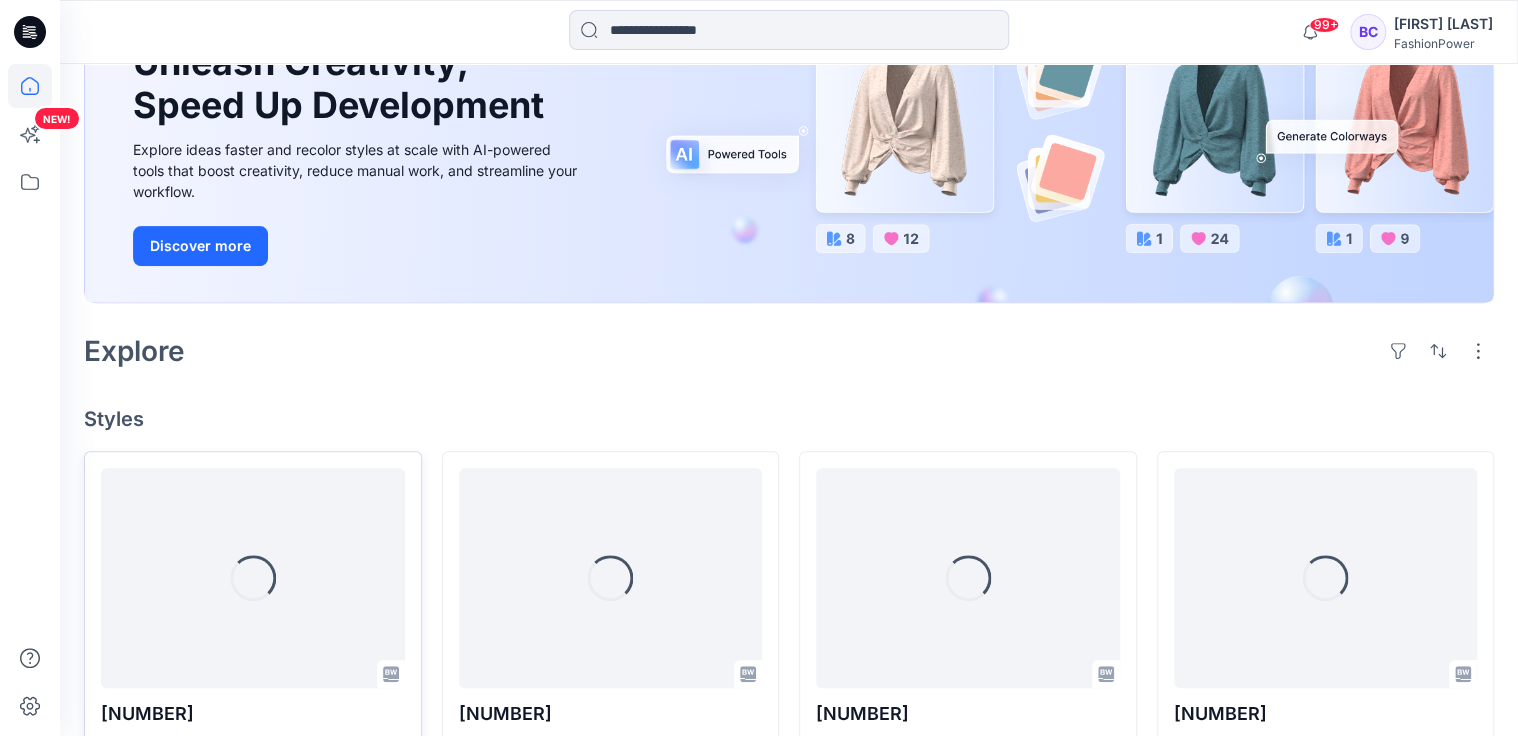 scroll, scrollTop: 480, scrollLeft: 0, axis: vertical 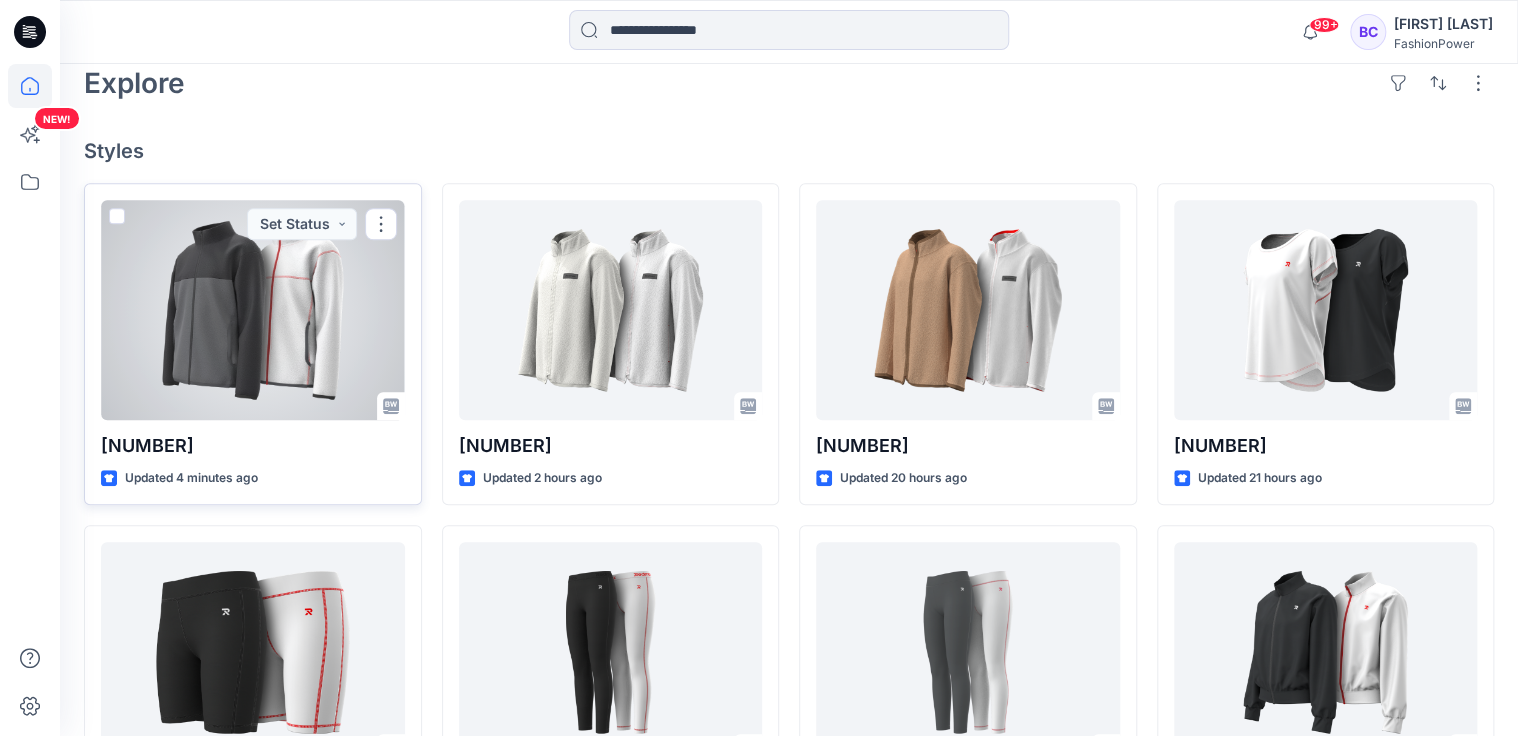 click at bounding box center (253, 310) 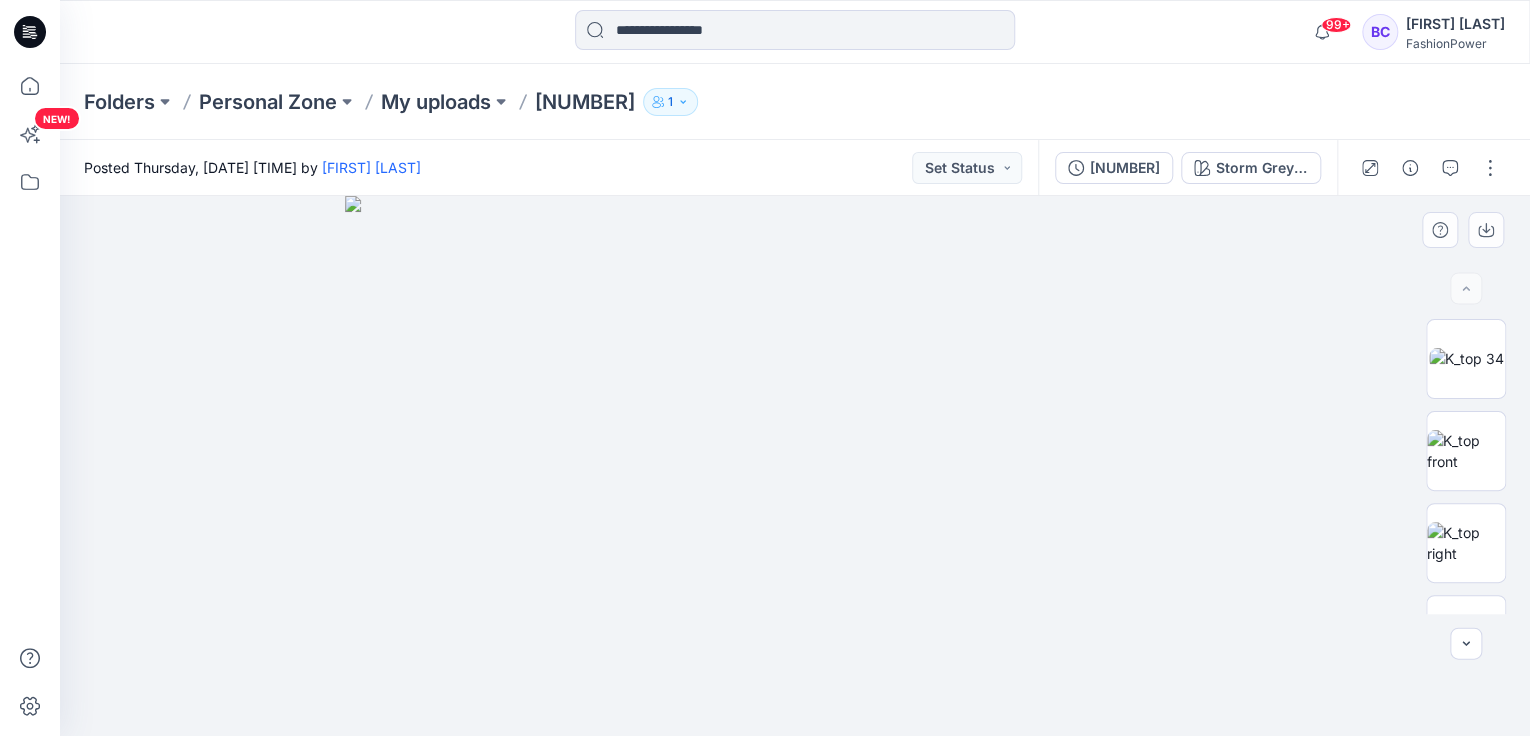 click at bounding box center (795, 466) 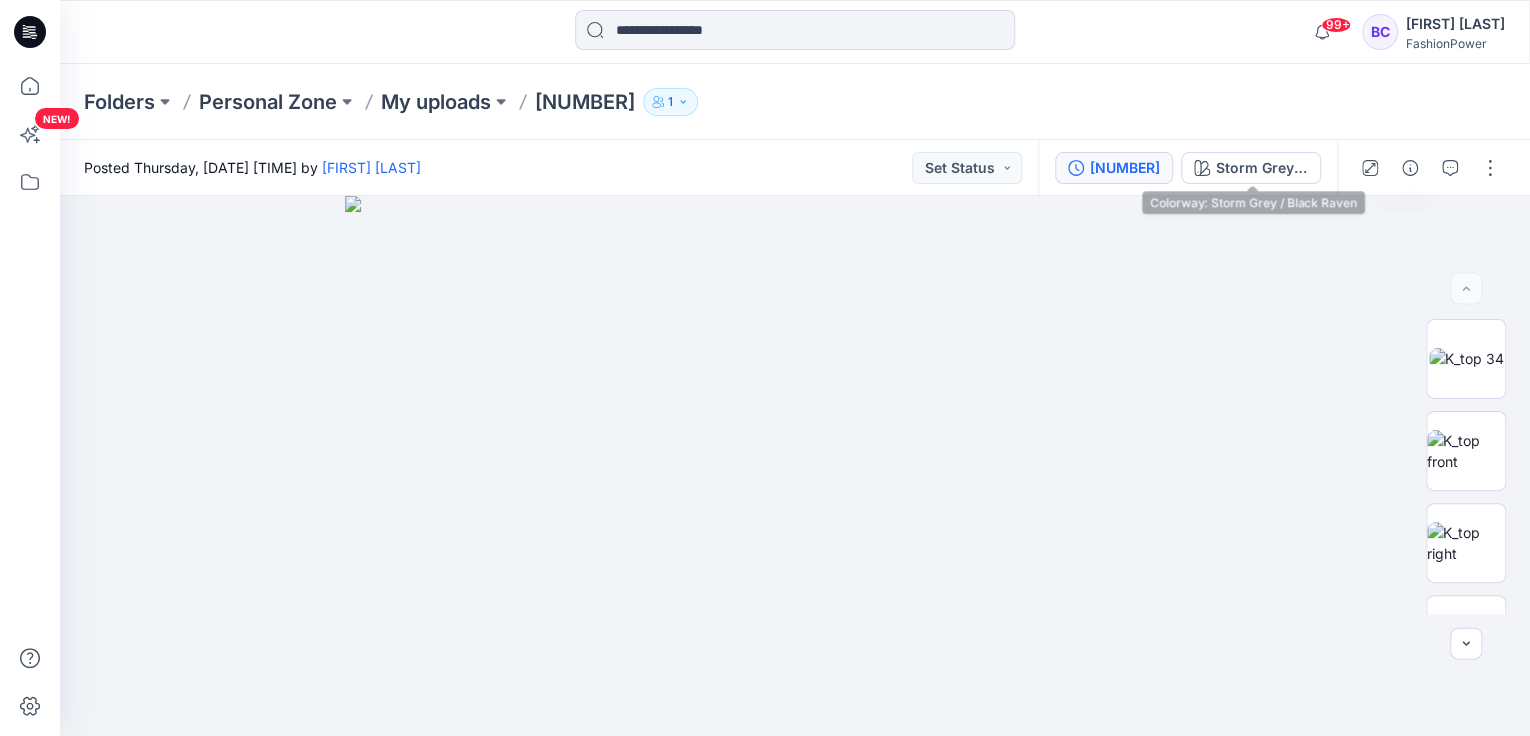 click on "[NUMBER] - [OK] - [NAME]" at bounding box center [1114, 168] 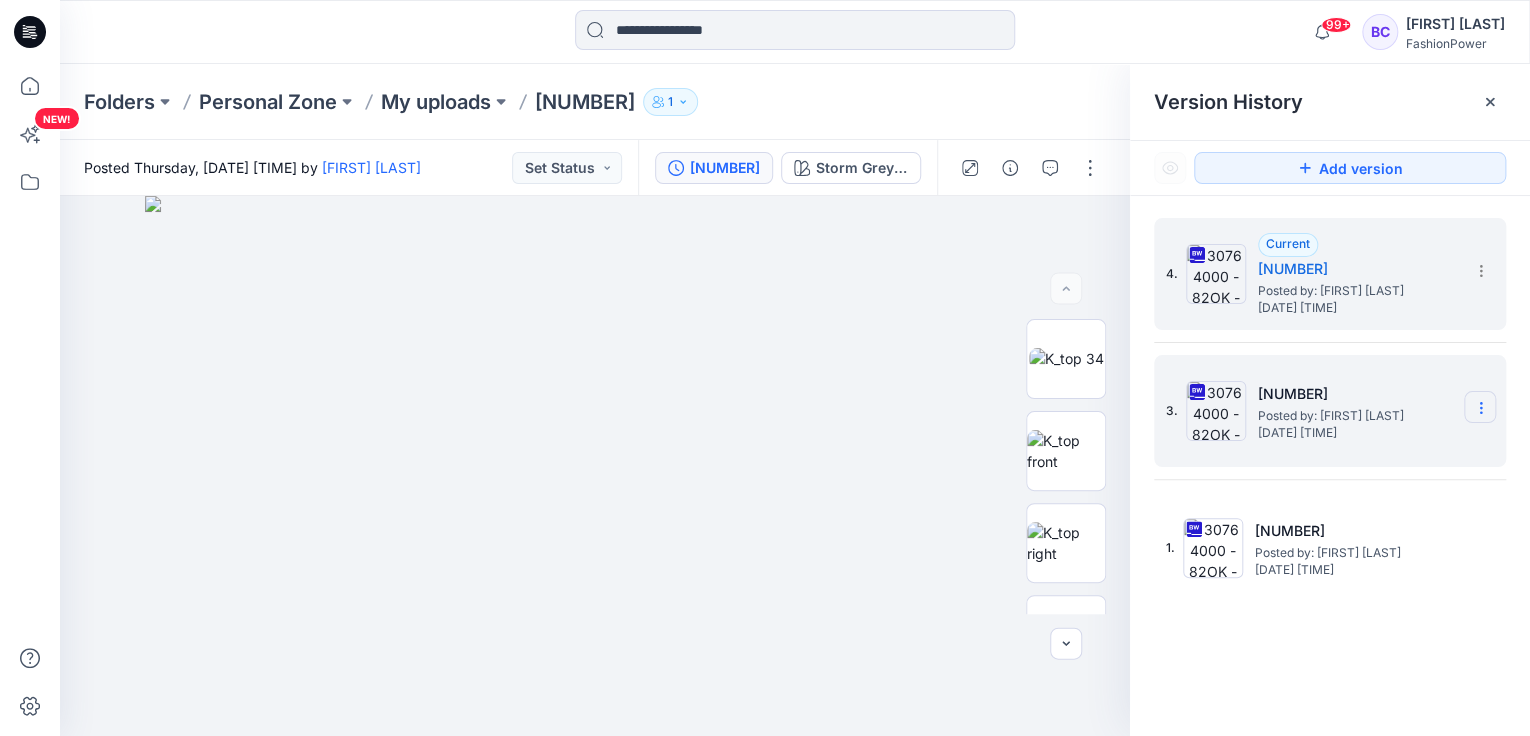 click at bounding box center (1480, 407) 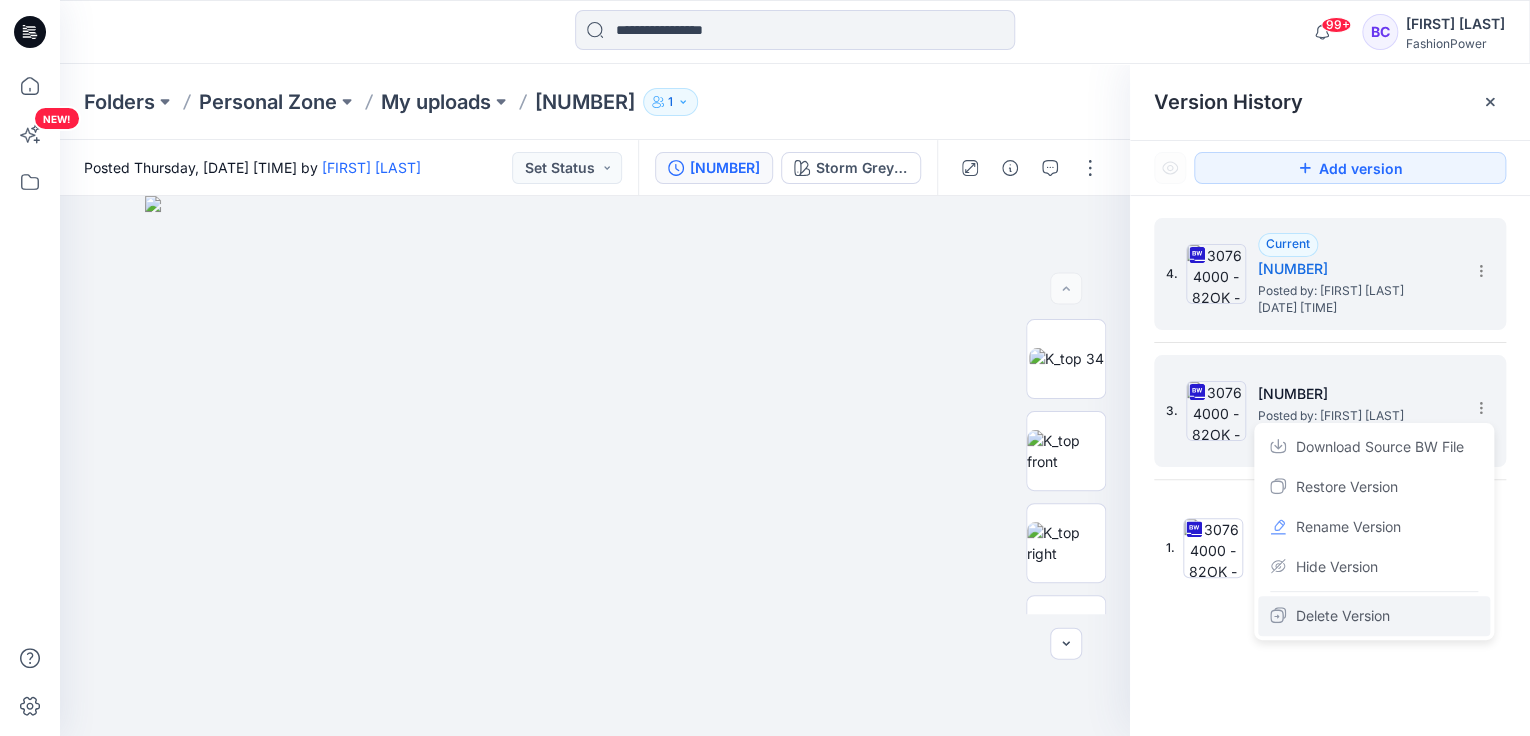 click on "Delete Version" at bounding box center [1343, 616] 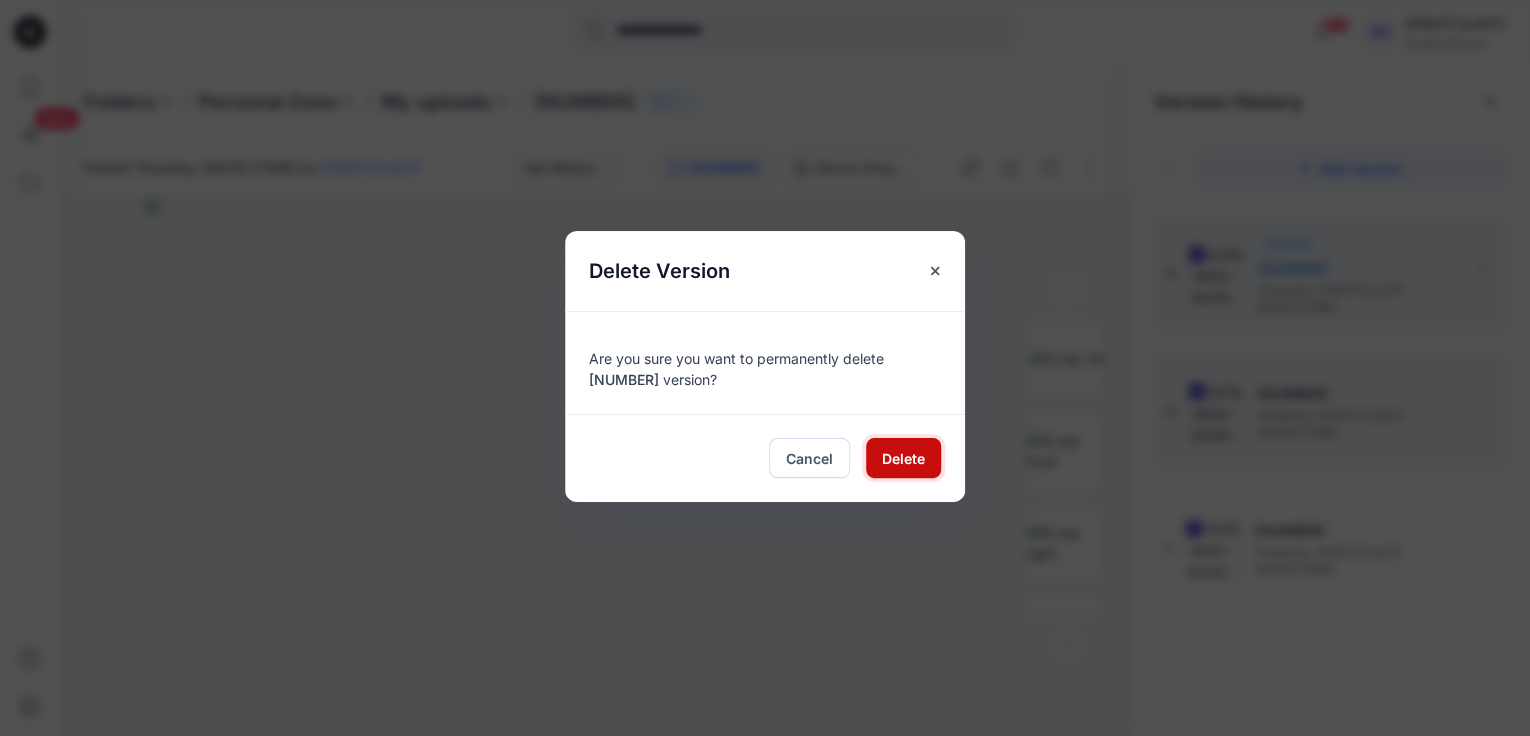 click on "Delete" at bounding box center (903, 458) 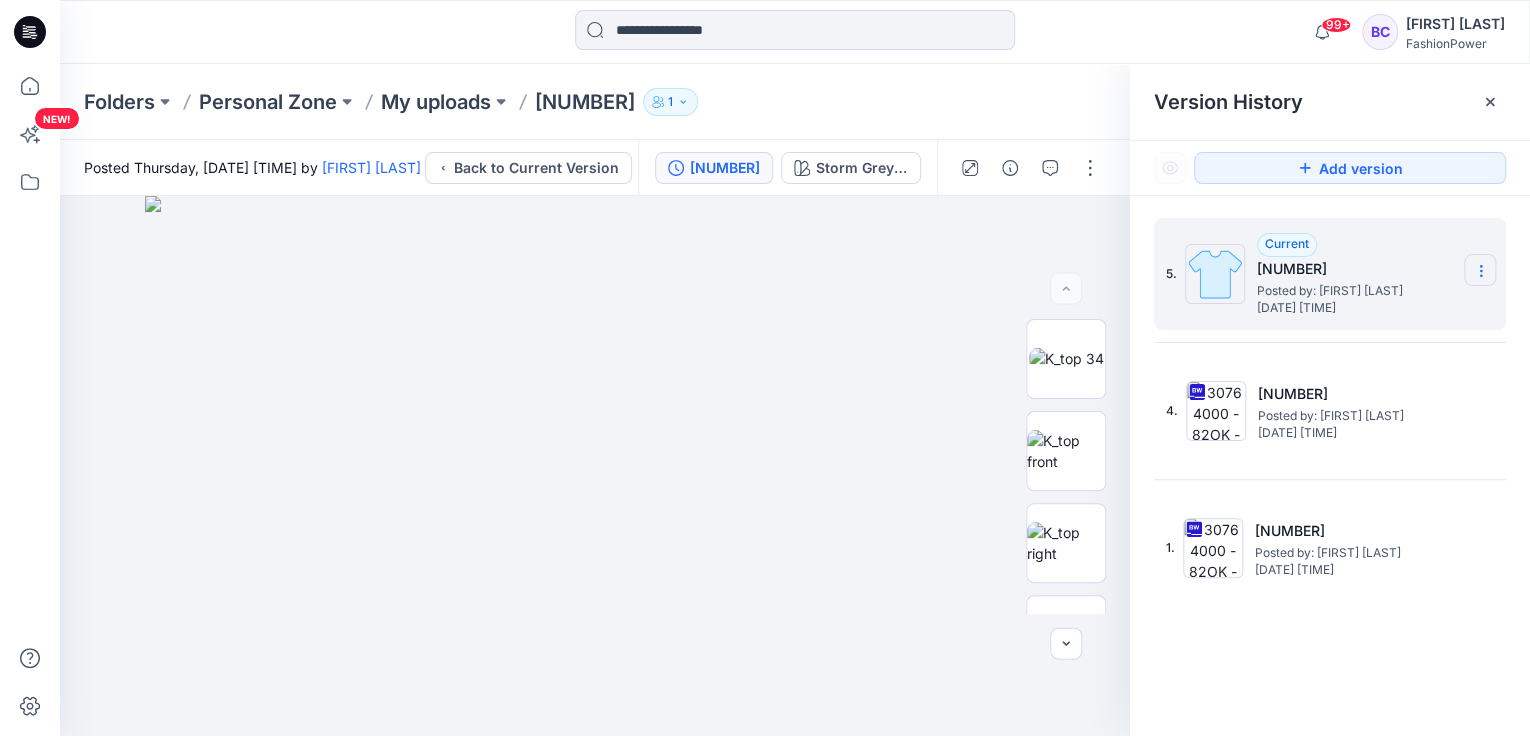 click 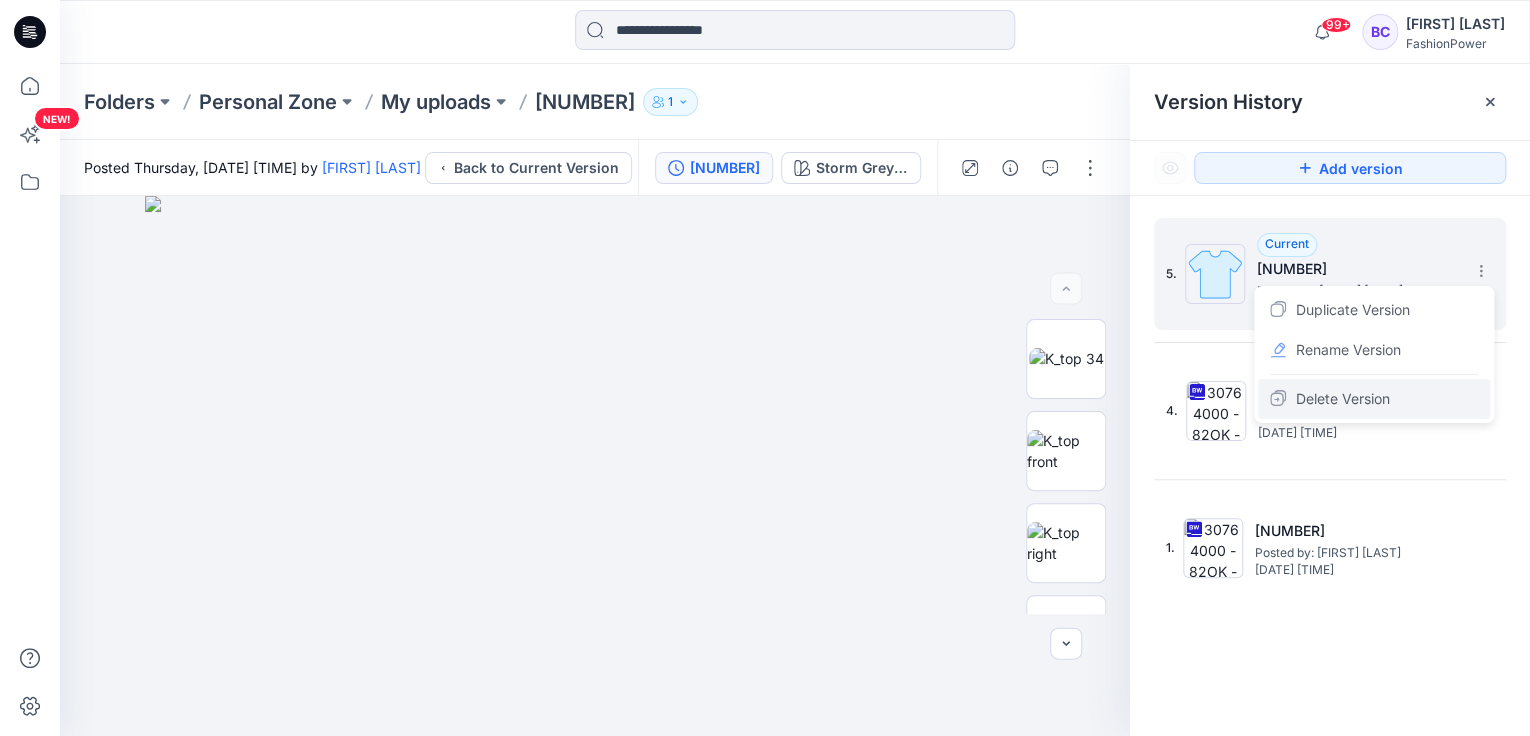 click on "Delete Version" at bounding box center [1374, 399] 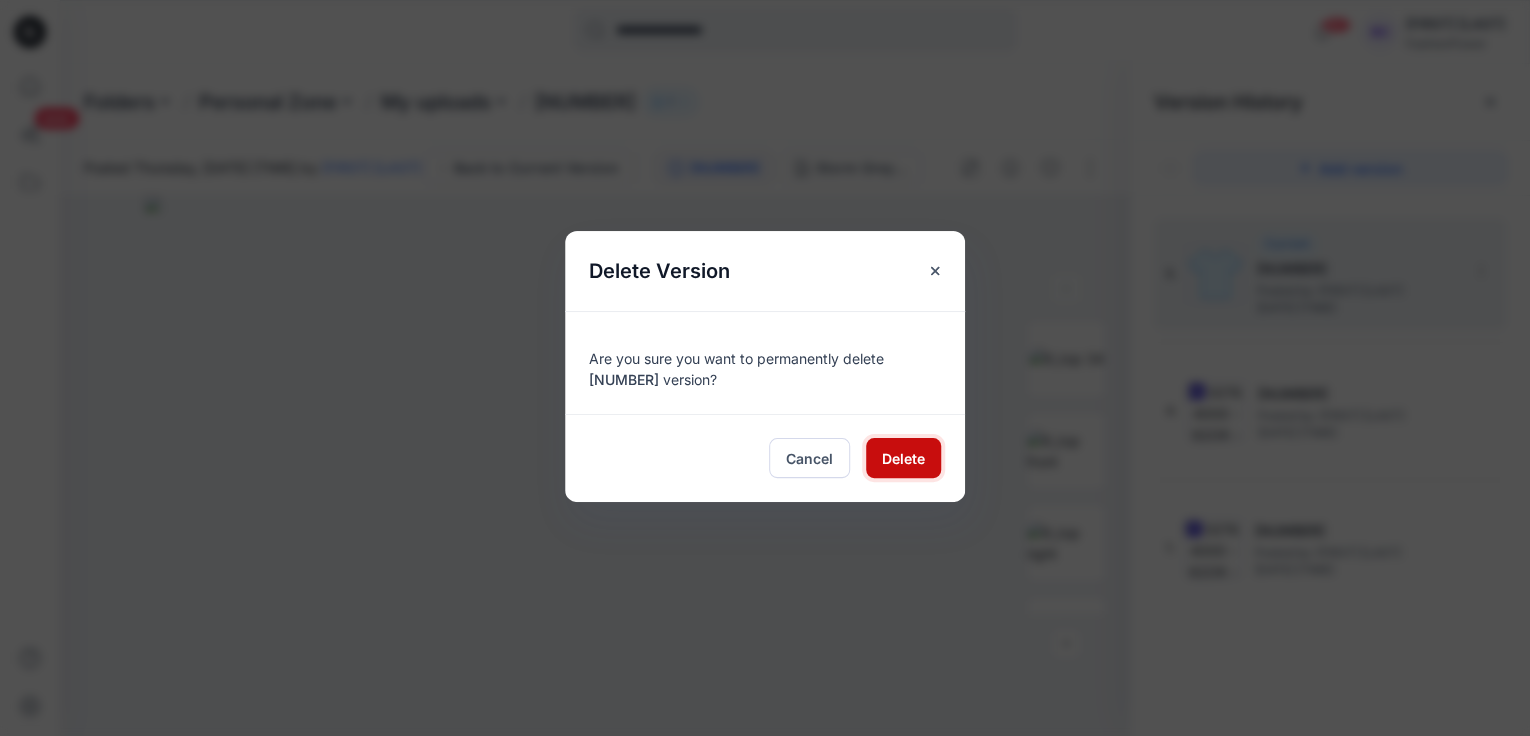 click on "Delete" at bounding box center (903, 458) 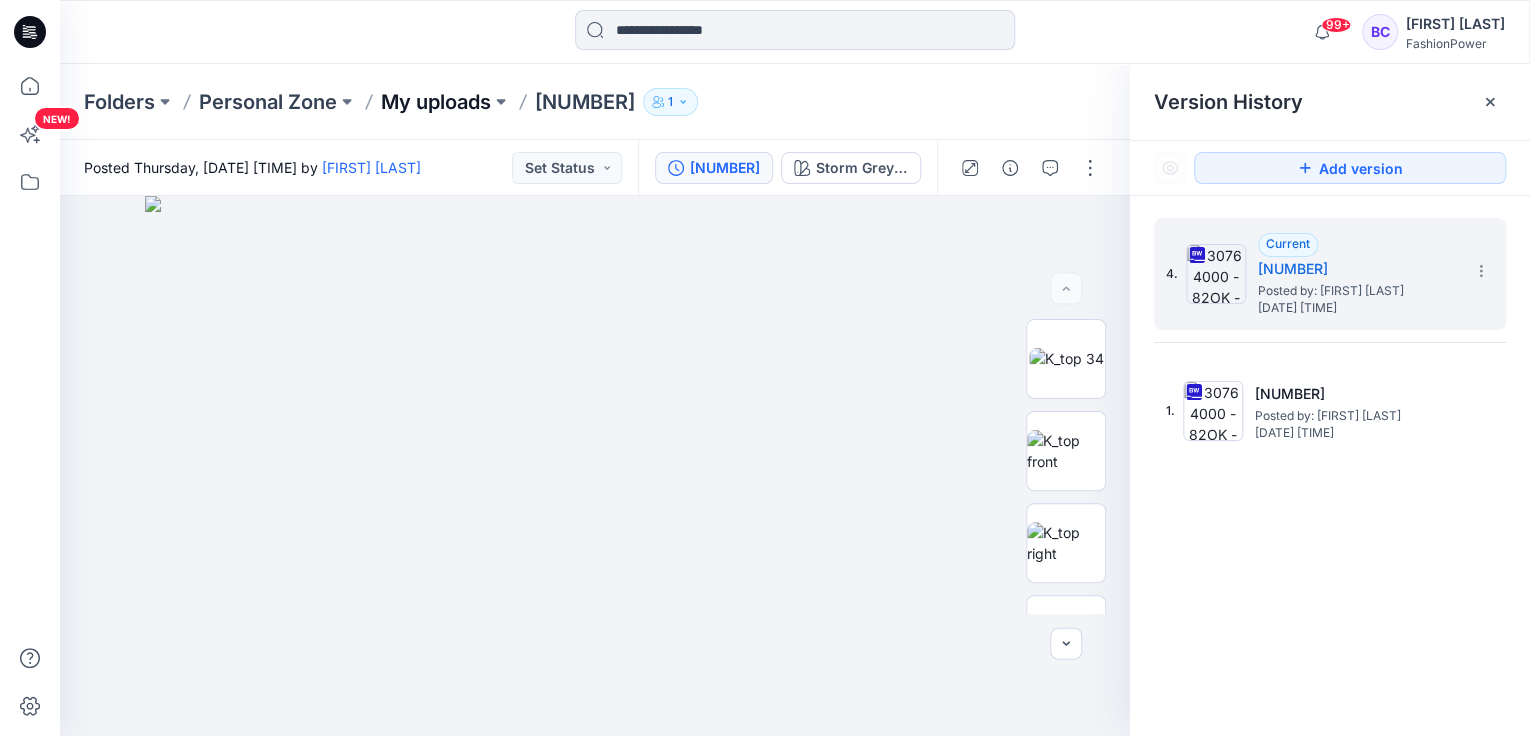 click on "My uploads" at bounding box center (436, 102) 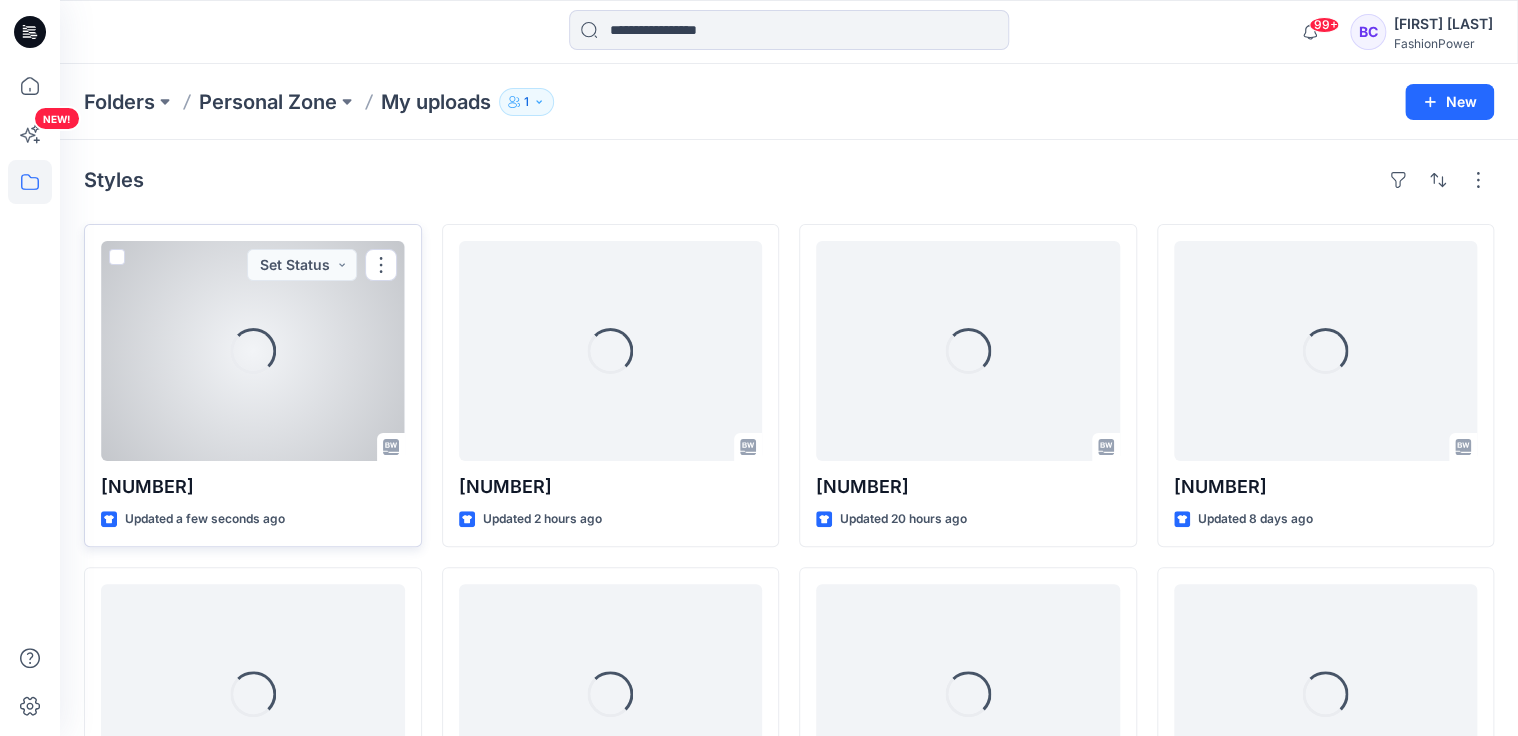 click on "Loading..." at bounding box center [253, 351] 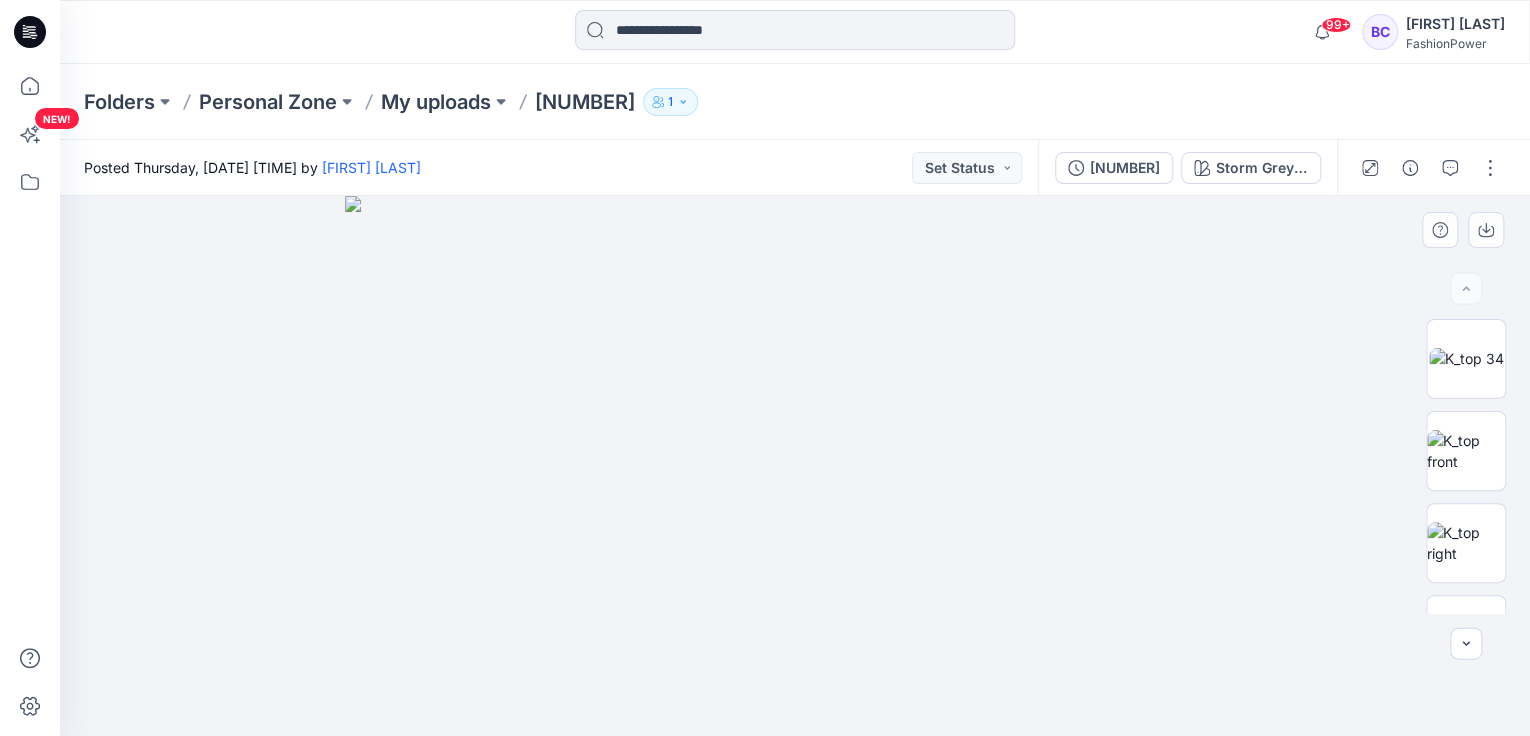click at bounding box center (795, 466) 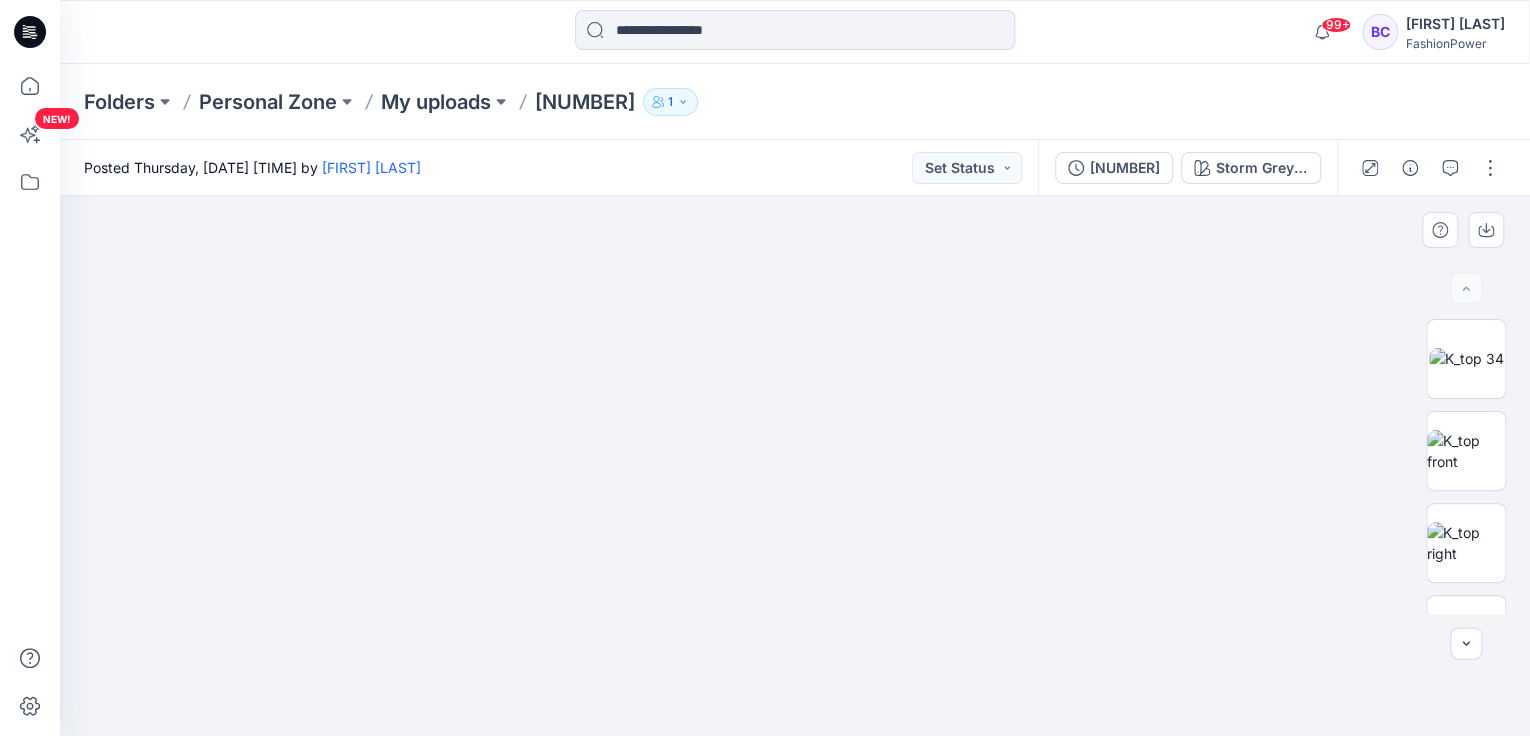 drag, startPoint x: 722, startPoint y: 600, endPoint x: 696, endPoint y: 296, distance: 305.1098 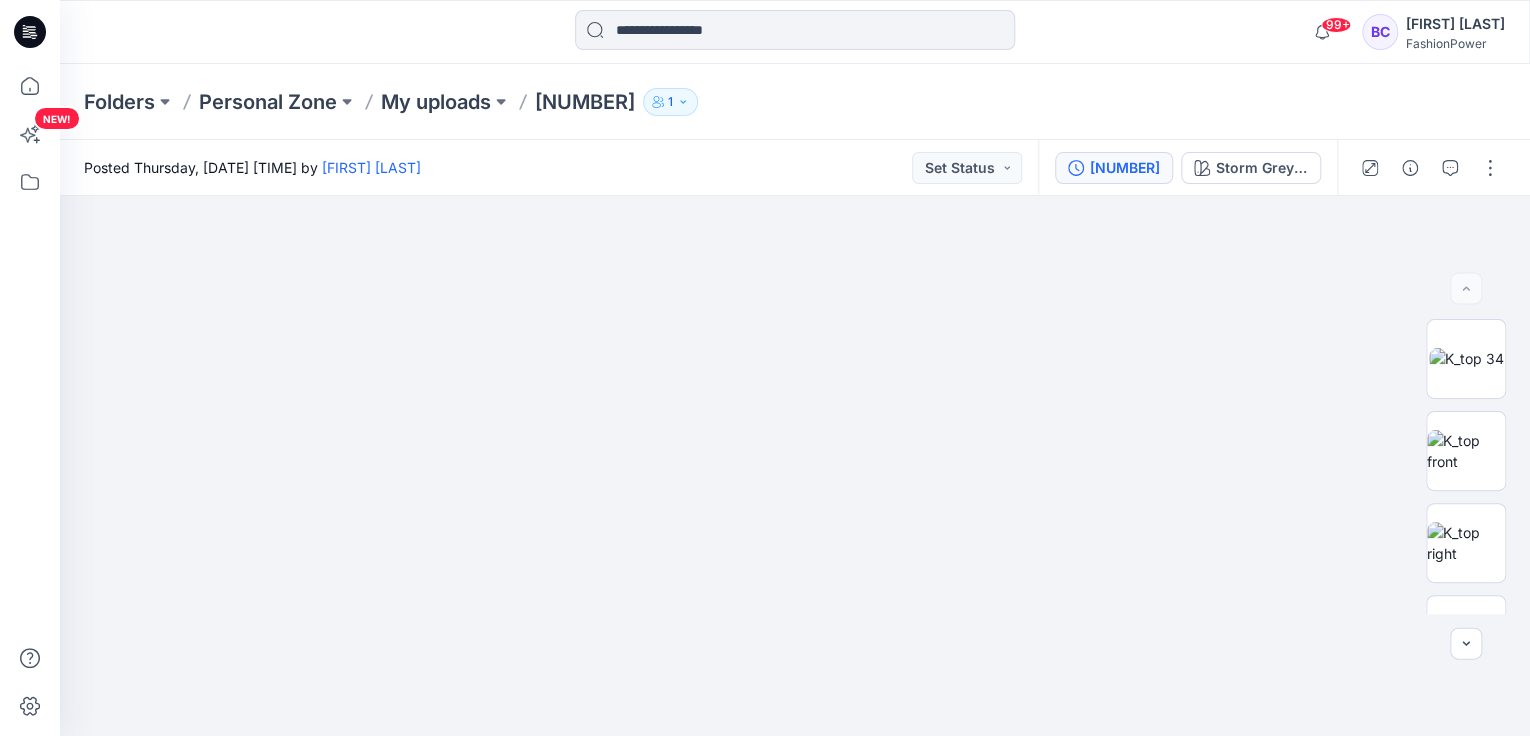 click on "[NUMBER] - [OK] - [NAME]" at bounding box center (1114, 168) 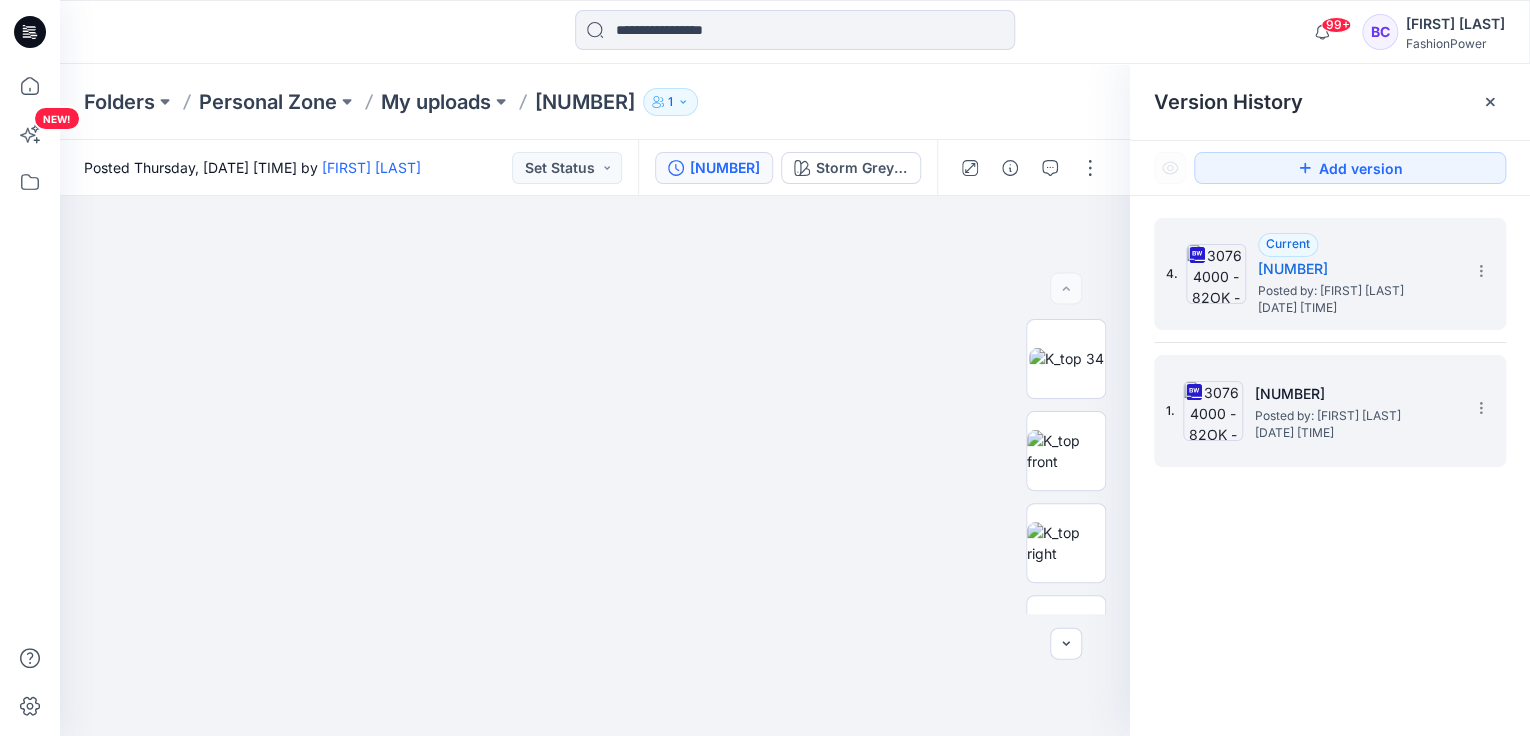 click on "Posted by: [FIRST] [LAST]" at bounding box center [1355, 416] 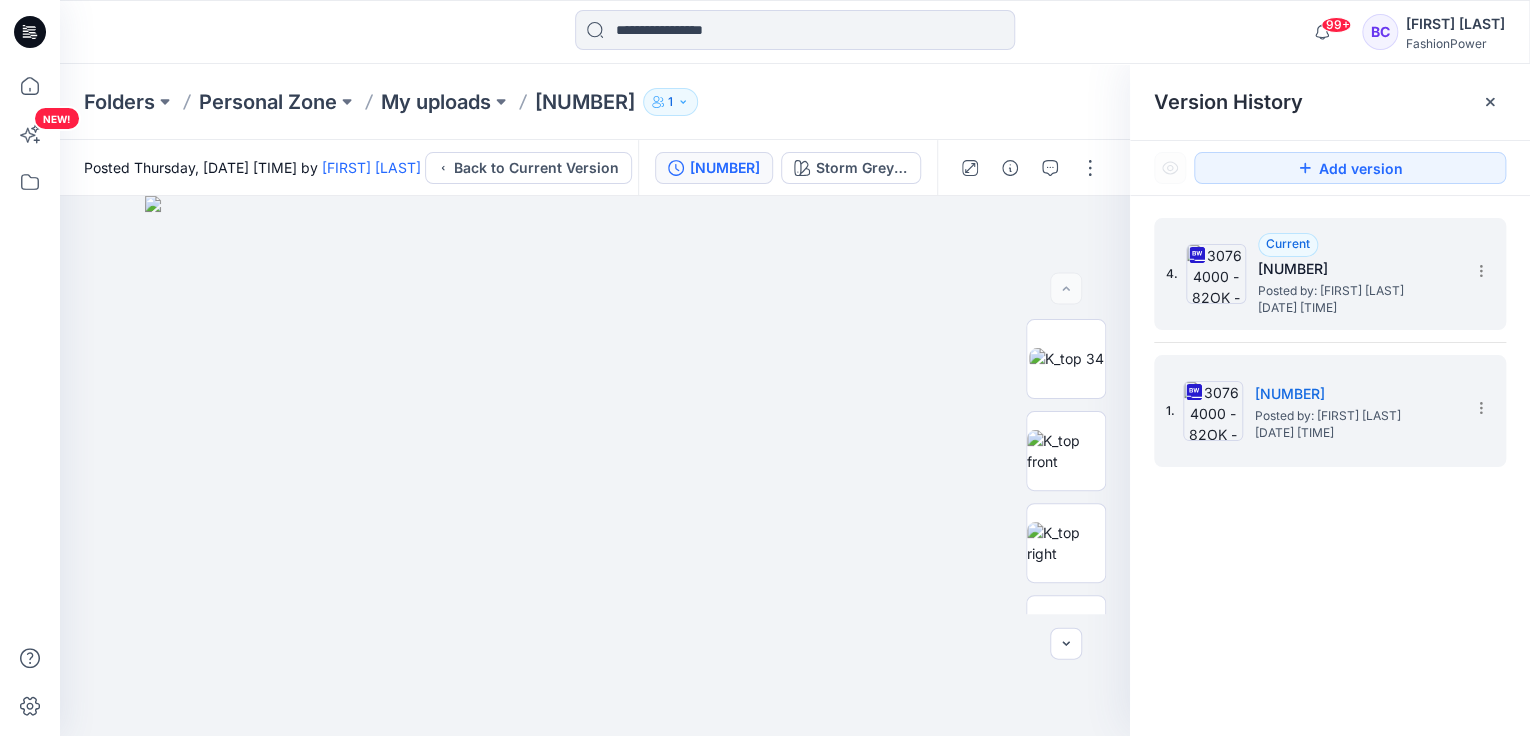 click on "Posted by: [FIRST] [LAST]" at bounding box center (1358, 291) 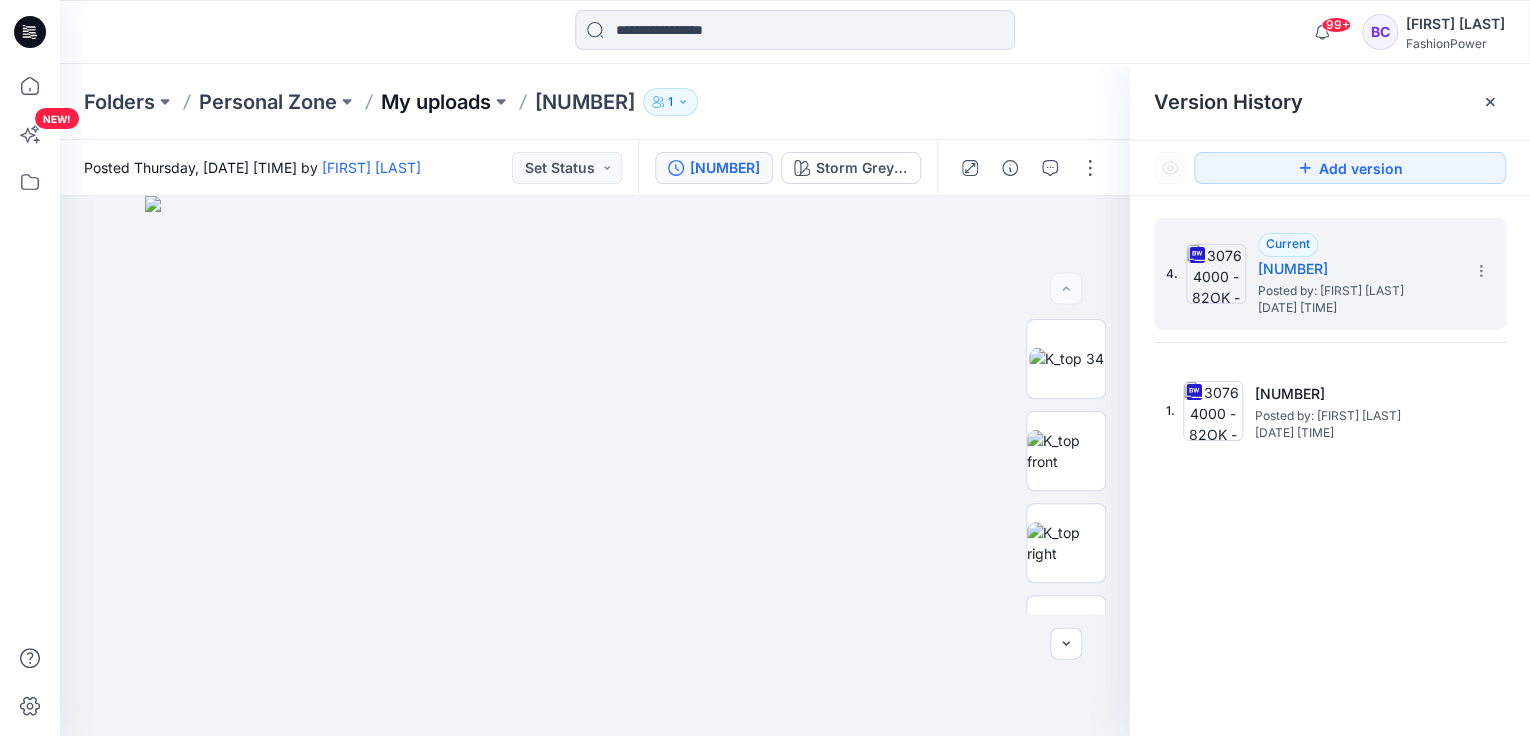 click on "My uploads" at bounding box center (436, 102) 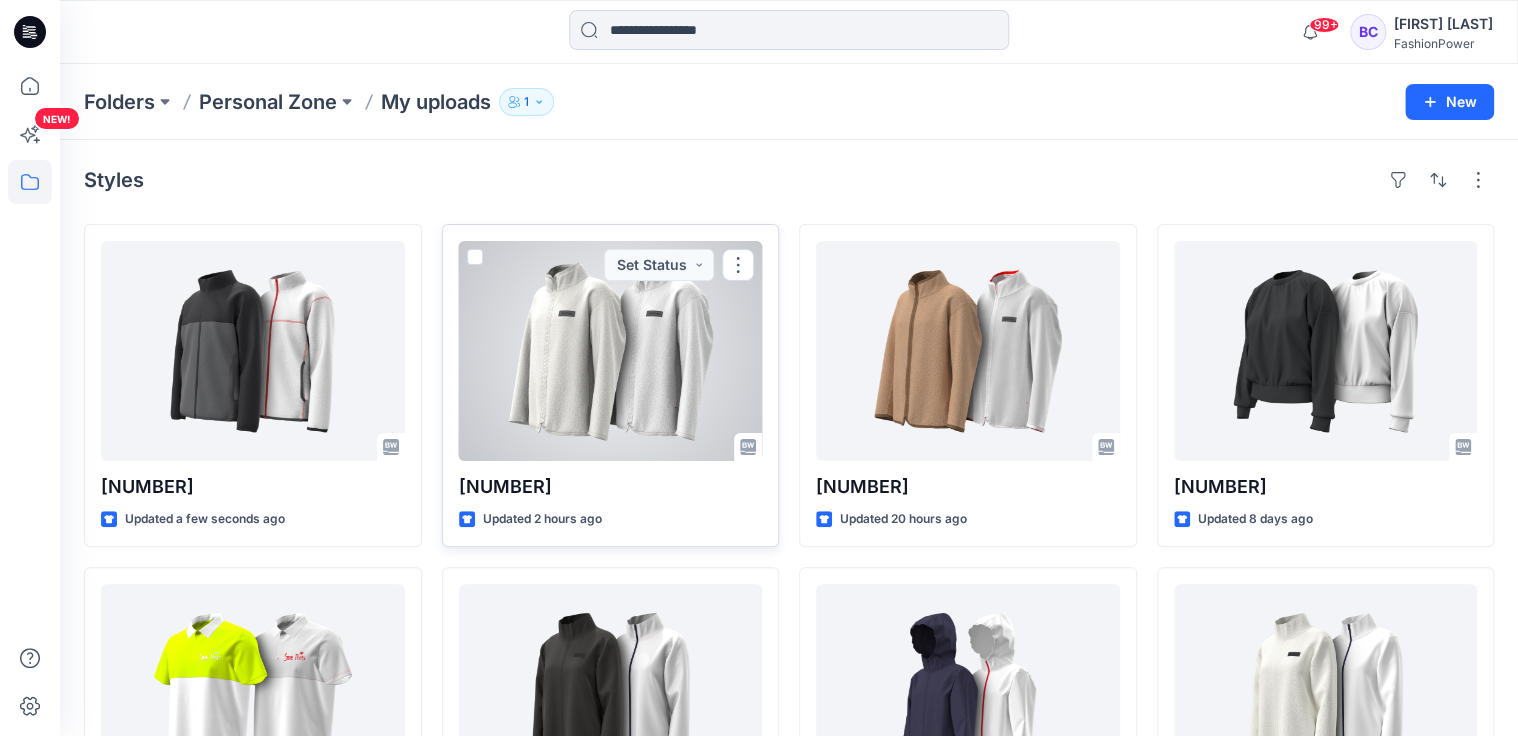 click at bounding box center (611, 351) 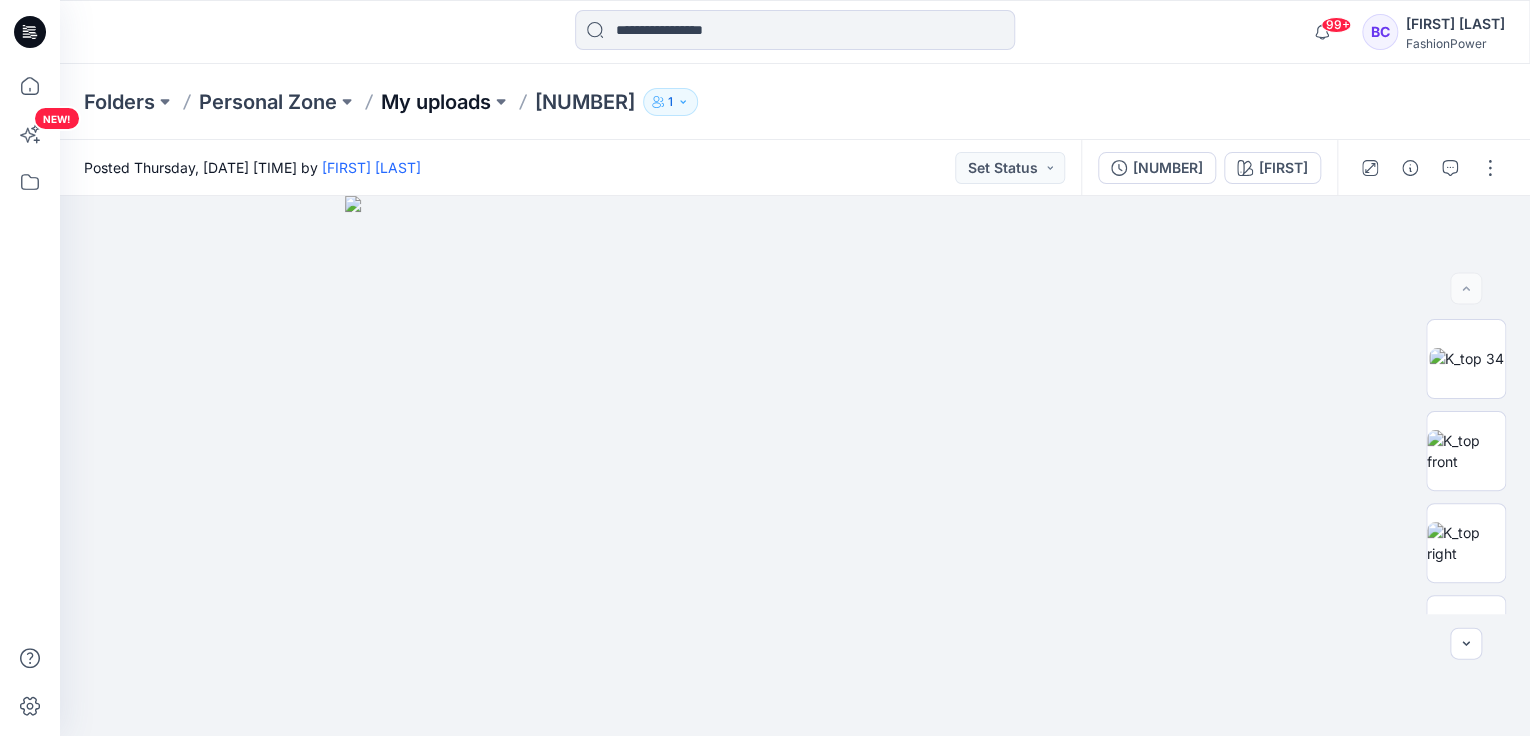 click on "My uploads" at bounding box center [436, 102] 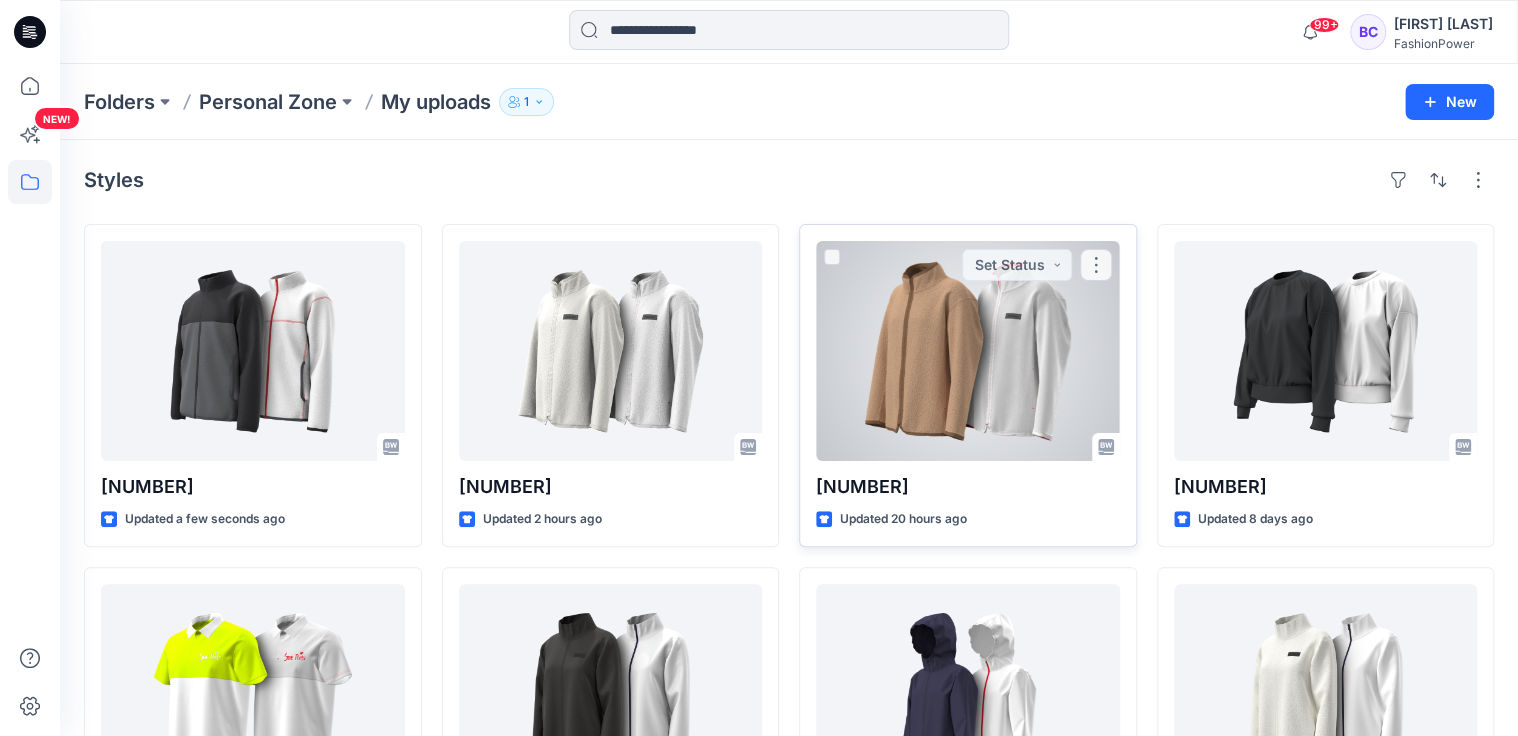 click at bounding box center (968, 351) 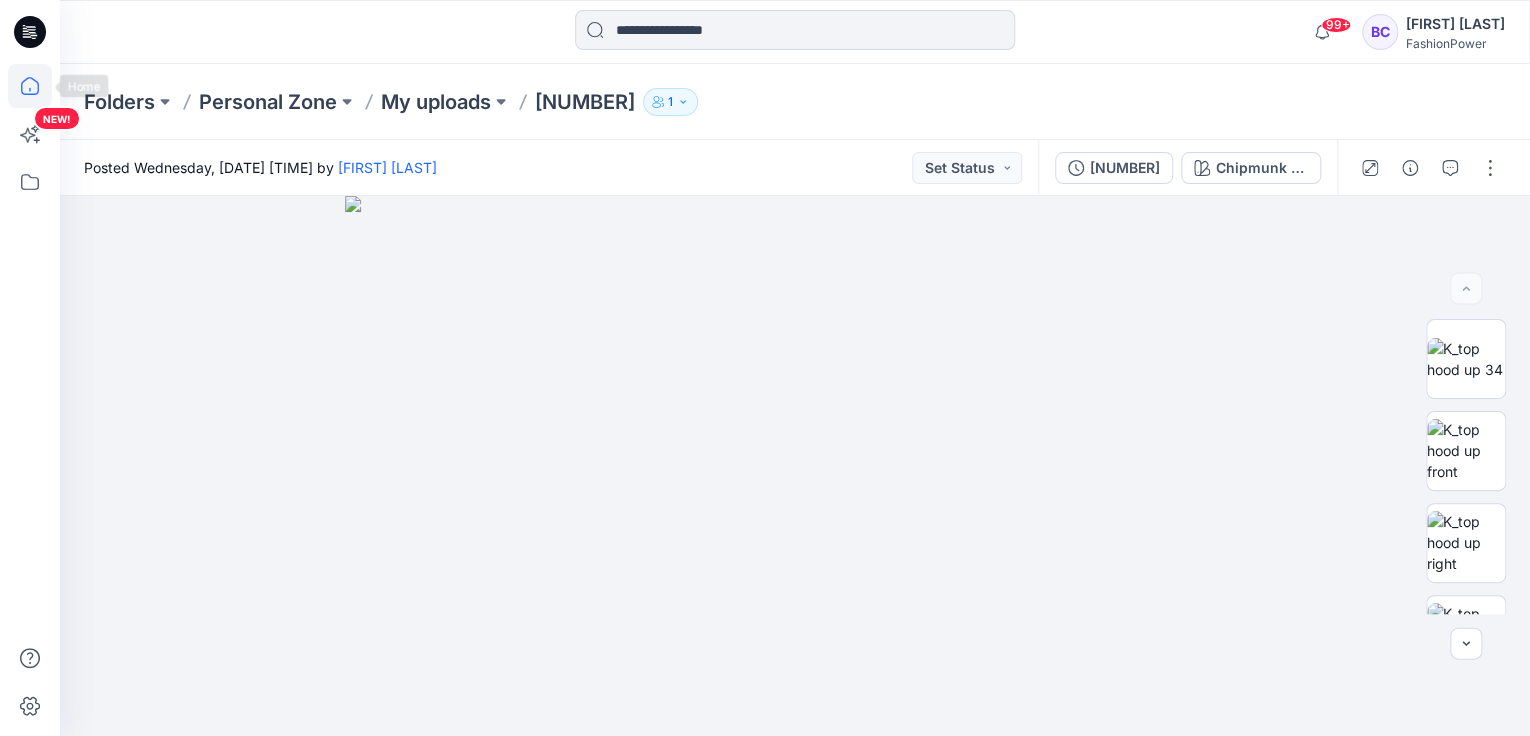 click 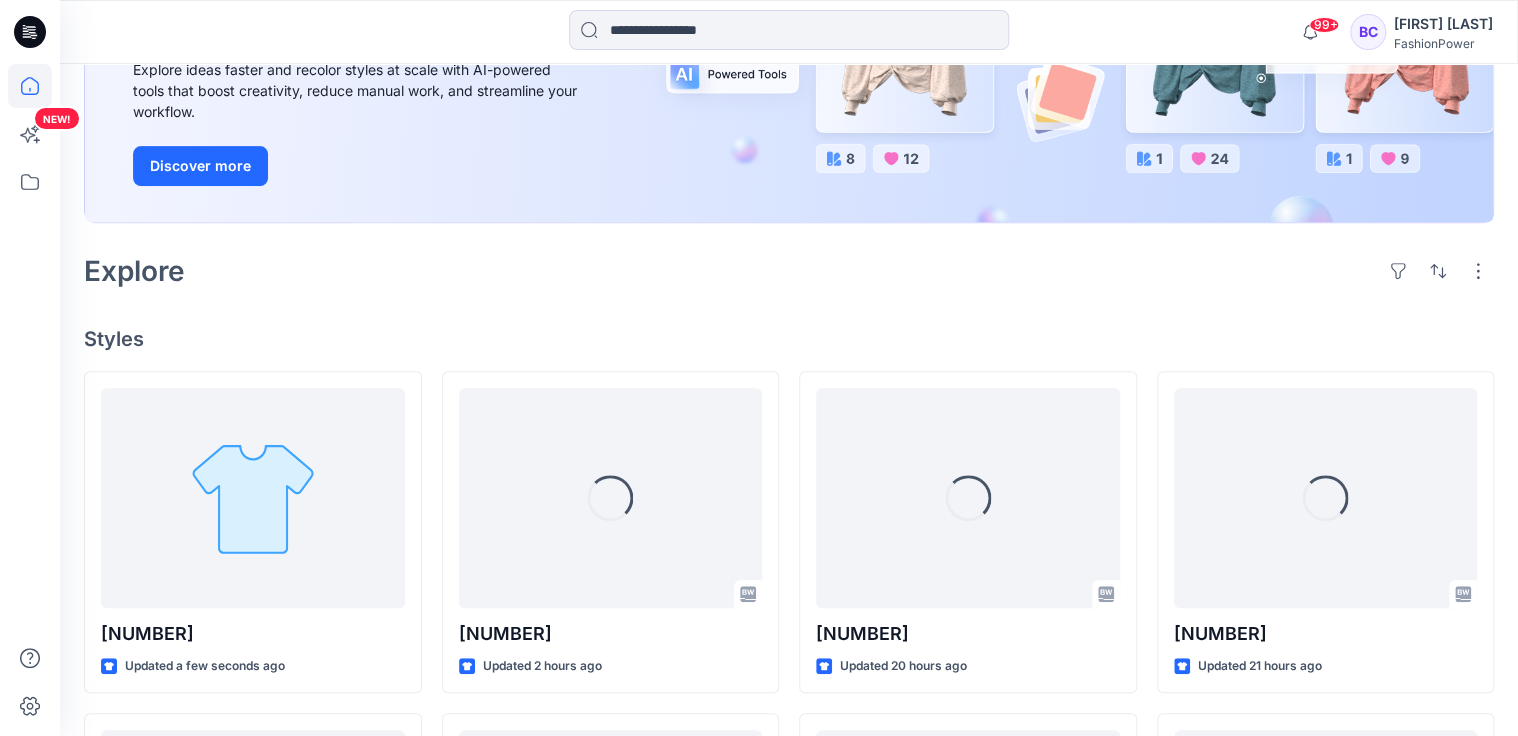 scroll, scrollTop: 400, scrollLeft: 0, axis: vertical 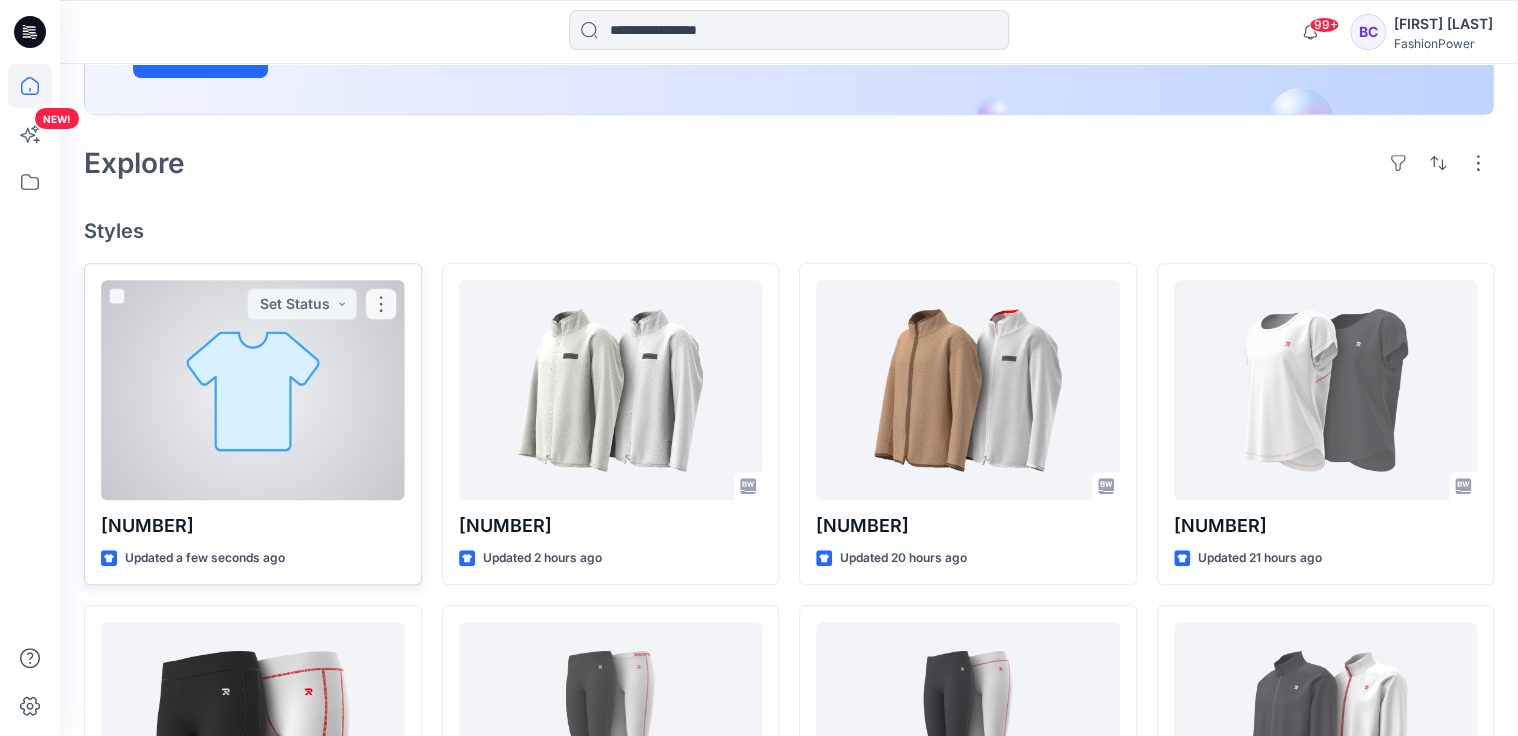 click at bounding box center (253, 390) 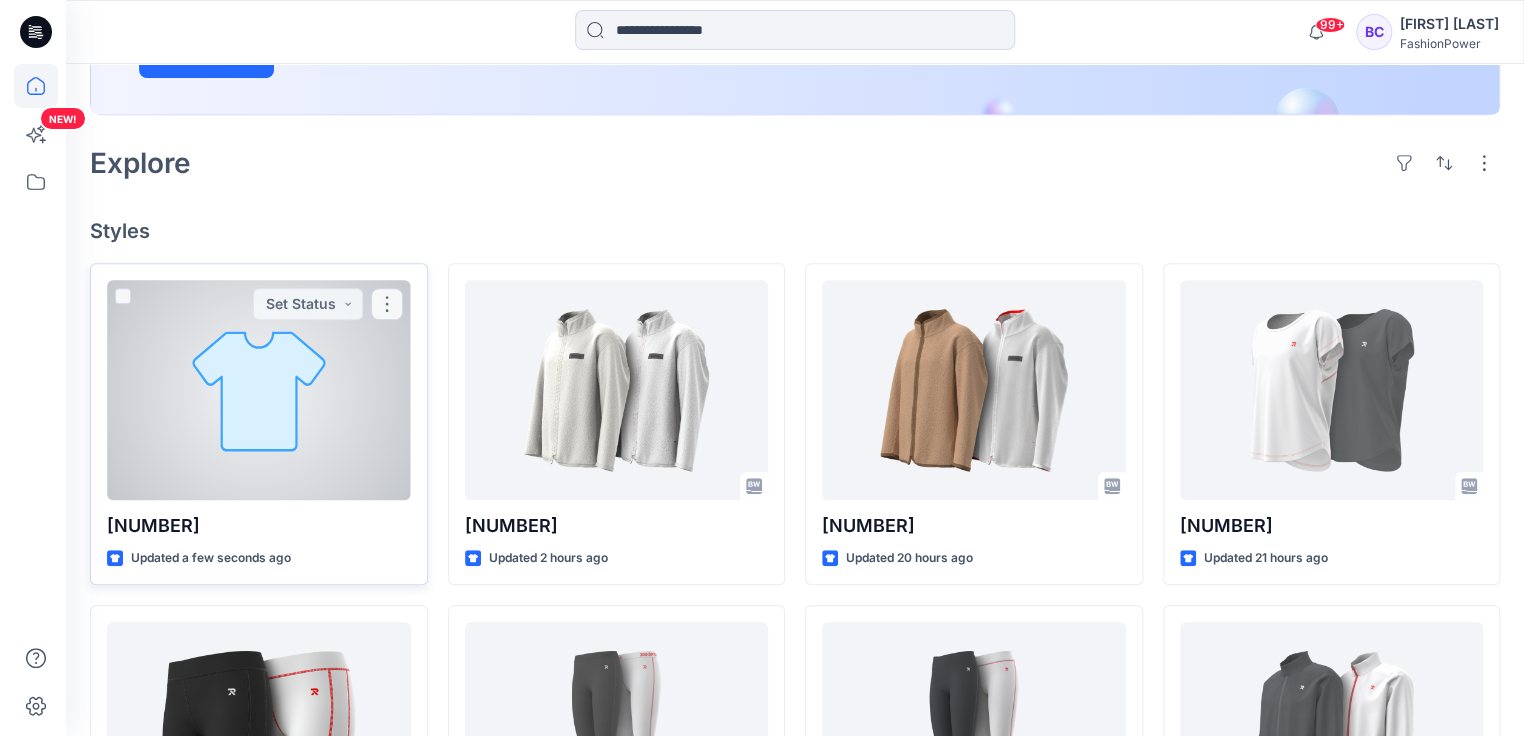 scroll, scrollTop: 0, scrollLeft: 0, axis: both 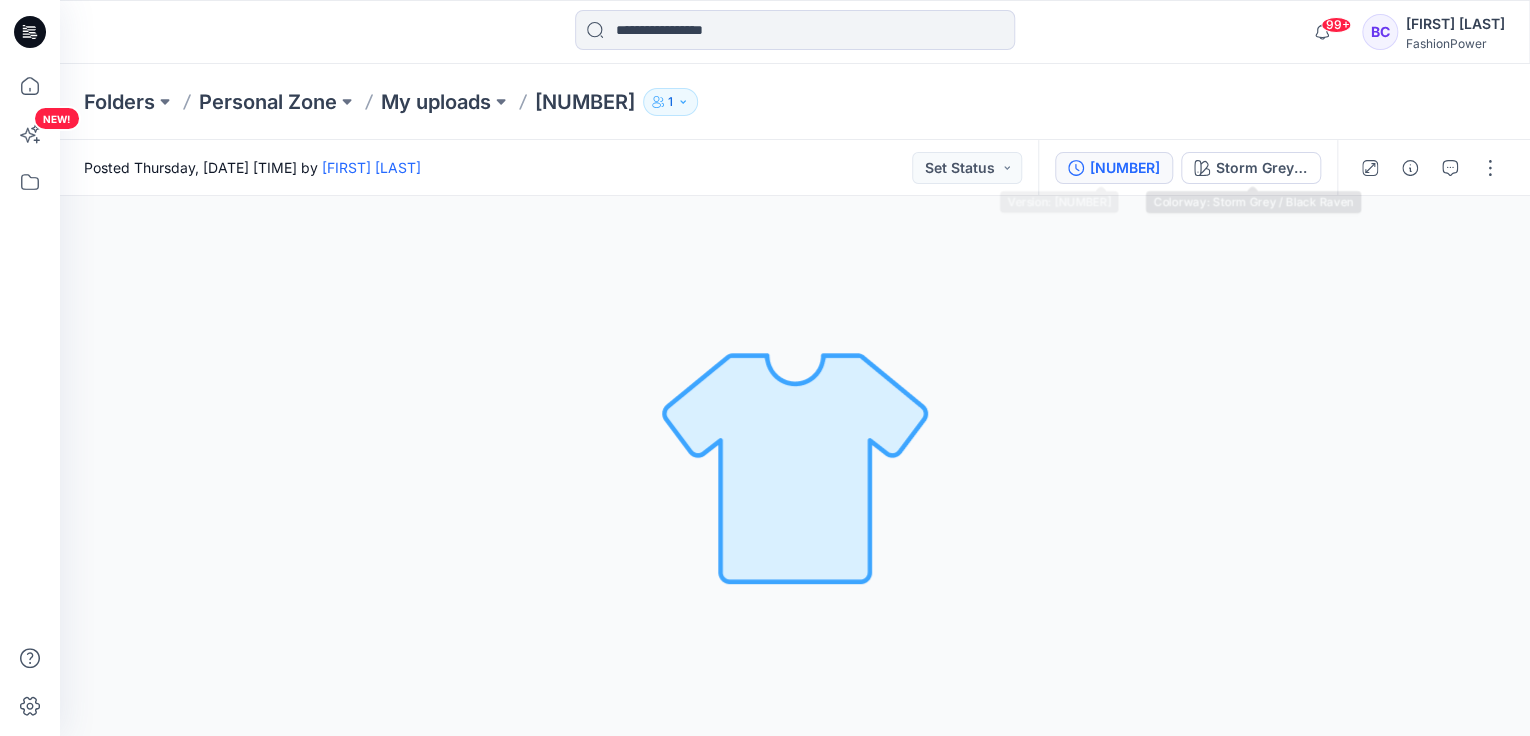 click on "[NUMBER] - [OK] - [NAME]" at bounding box center (1125, 168) 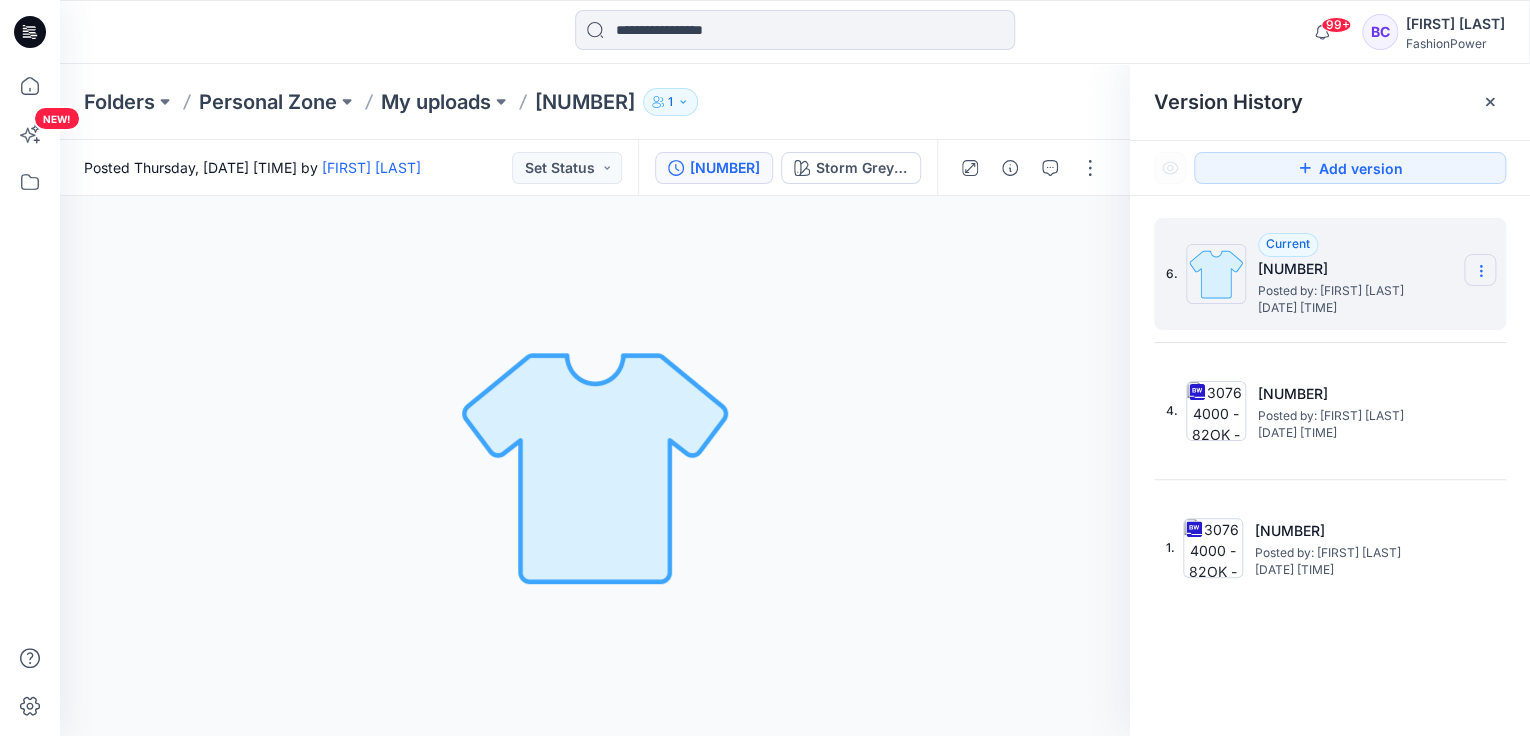click 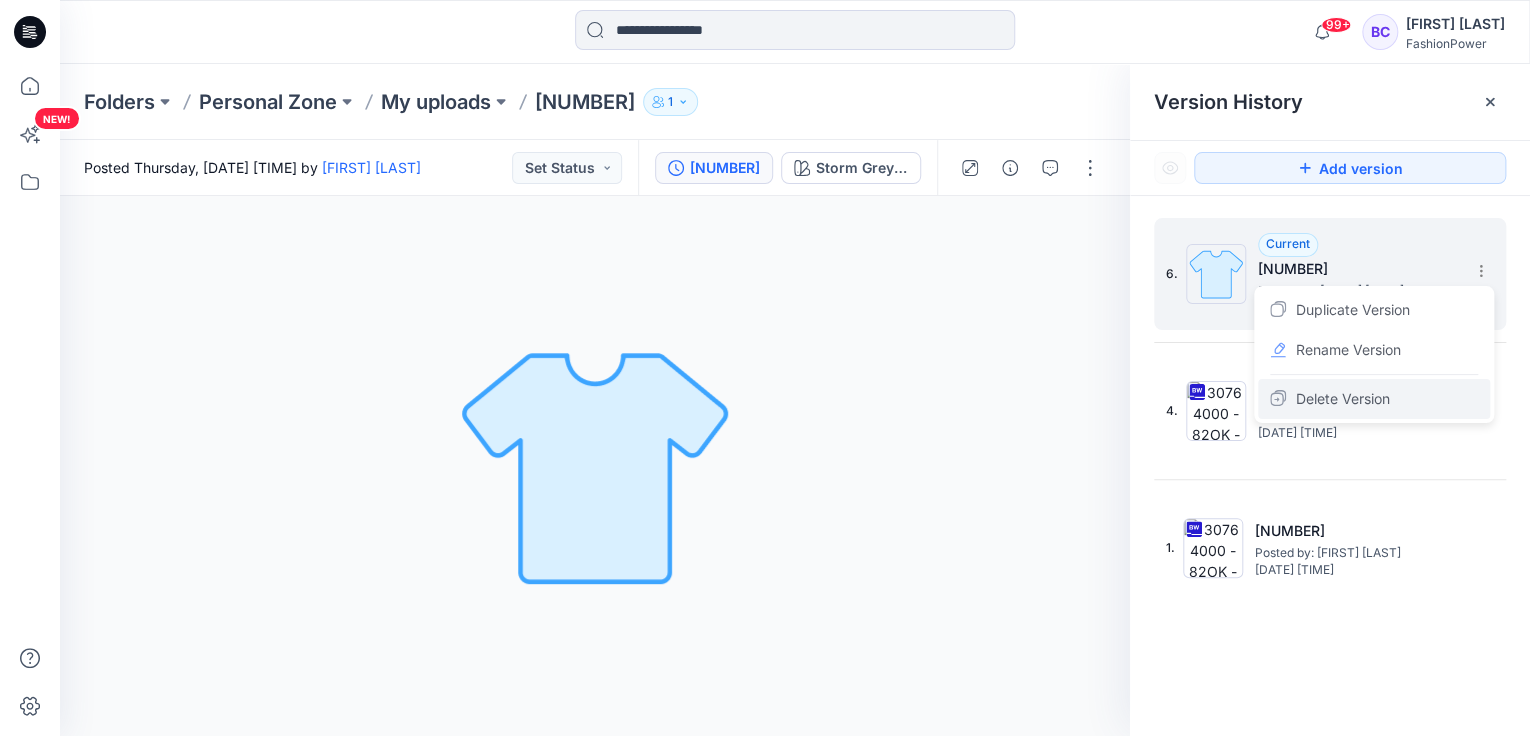 click on "Delete Version" at bounding box center [1374, 399] 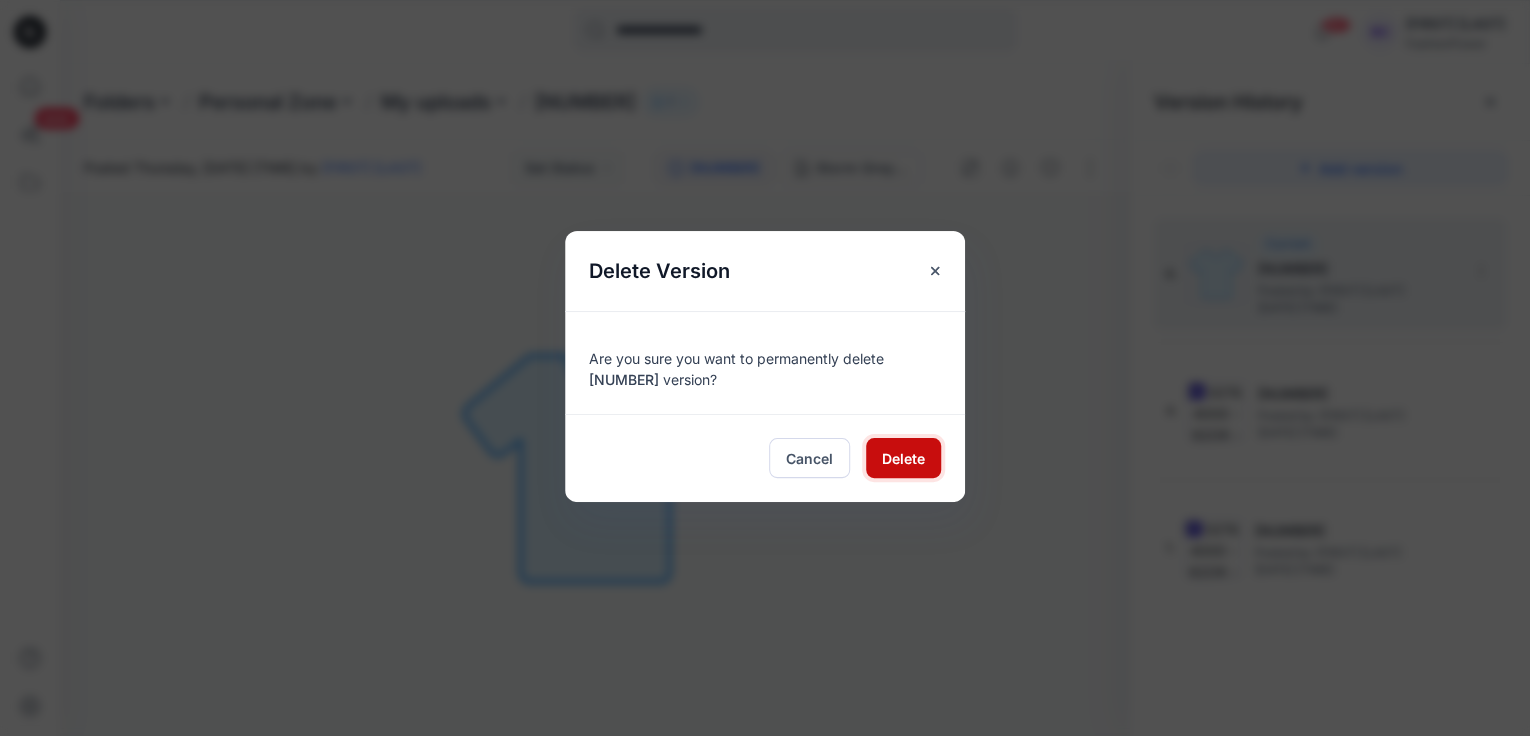 click on "Delete" at bounding box center [903, 458] 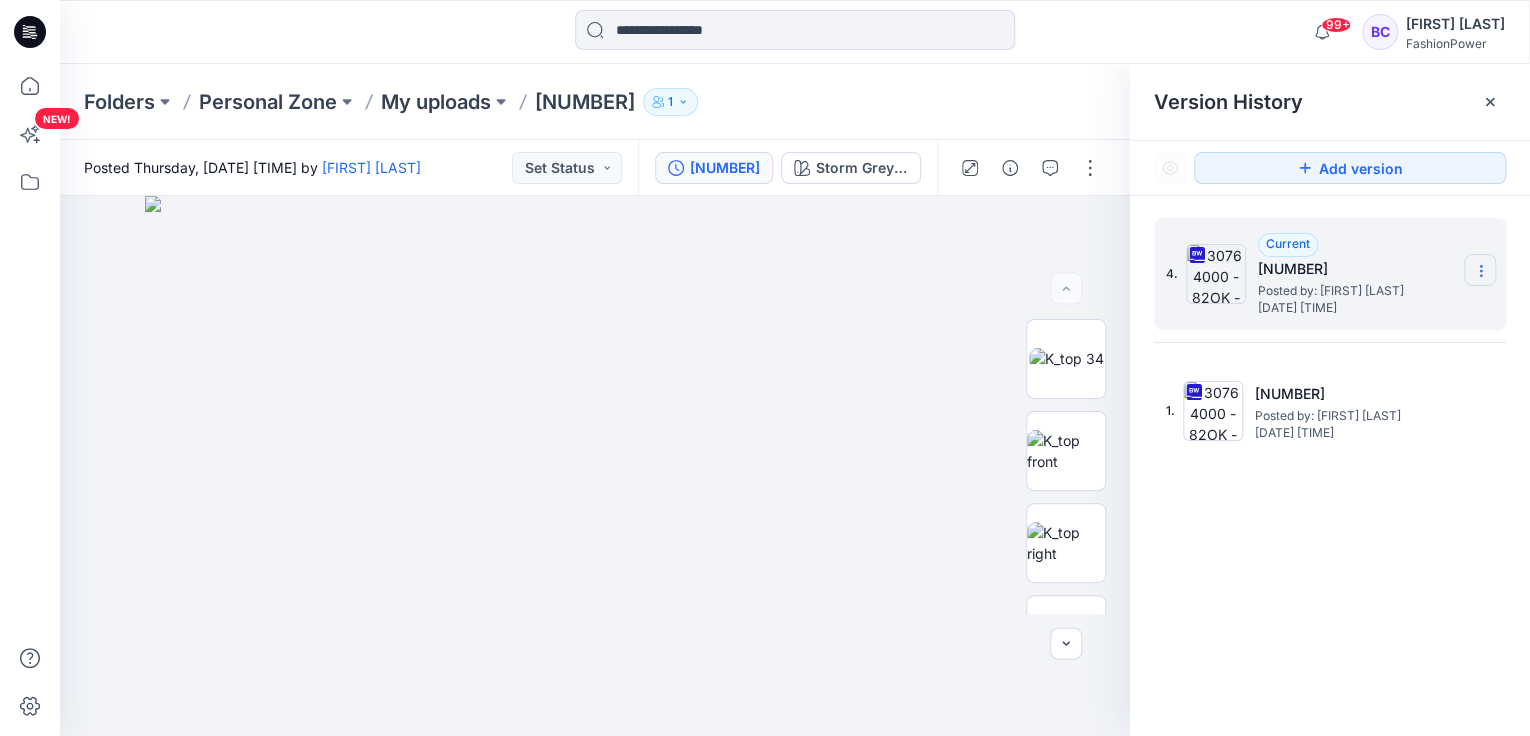 click 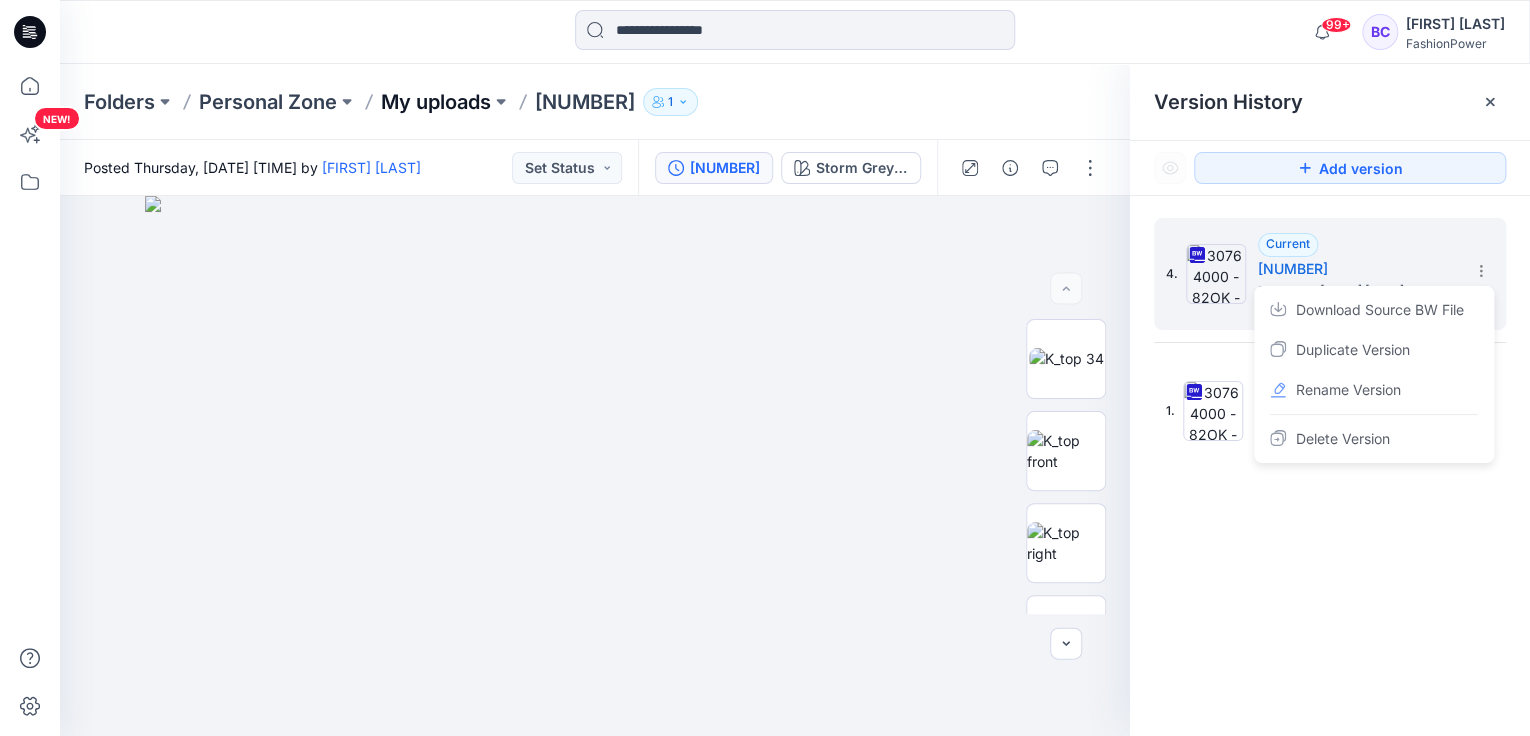 click on "My uploads" at bounding box center (436, 102) 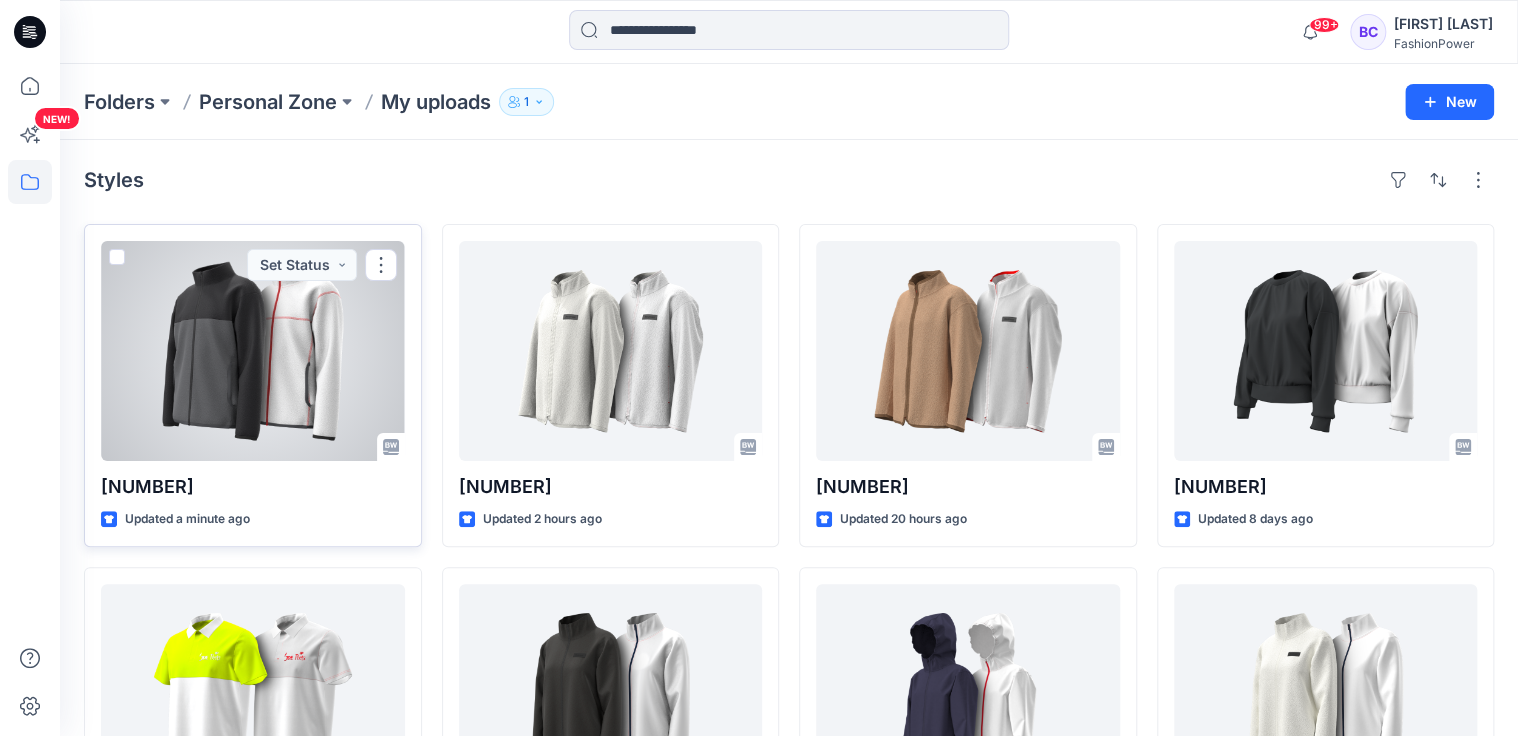 click at bounding box center (253, 351) 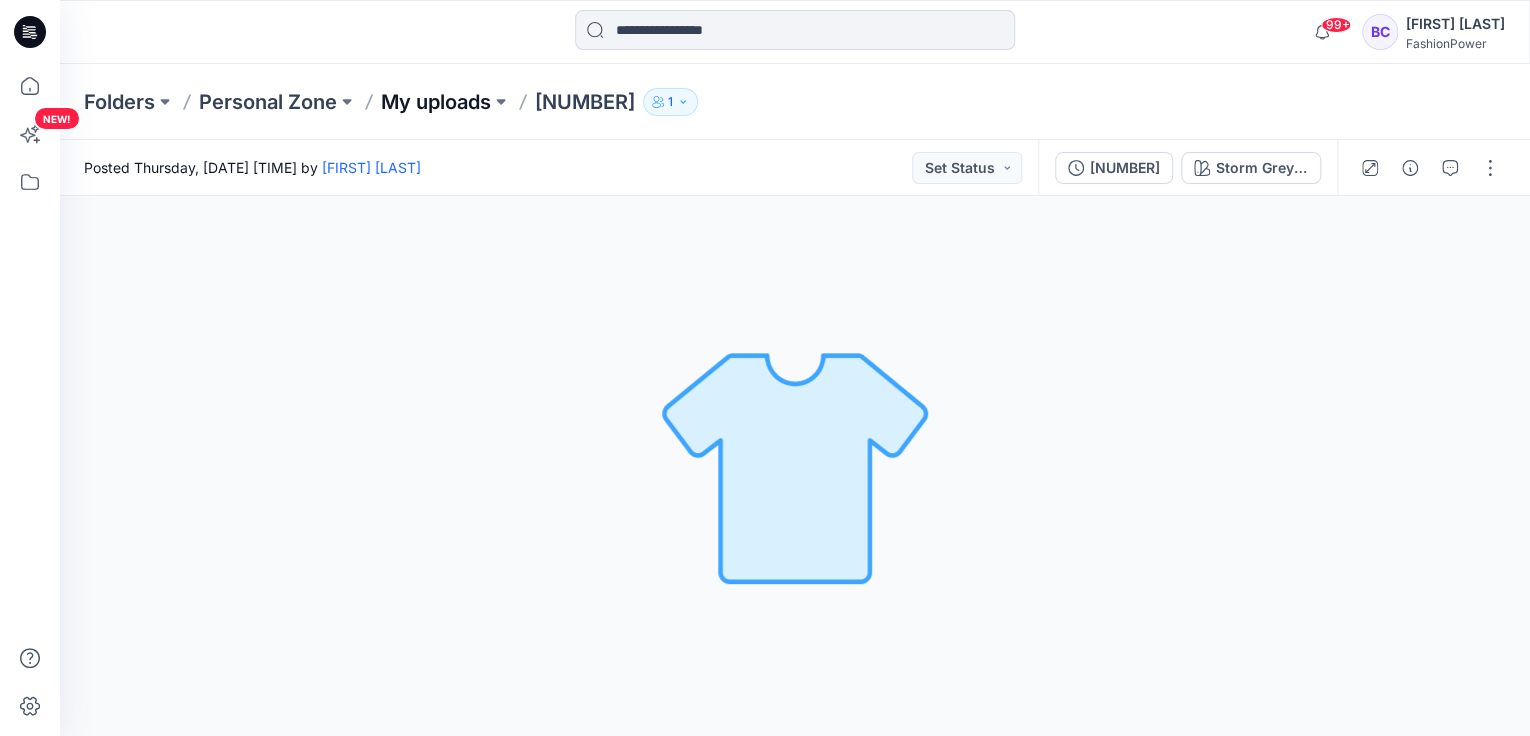 click on "Folders Personal Zone My uploads 30764000 - 82OK - Collin 1" at bounding box center [795, 102] 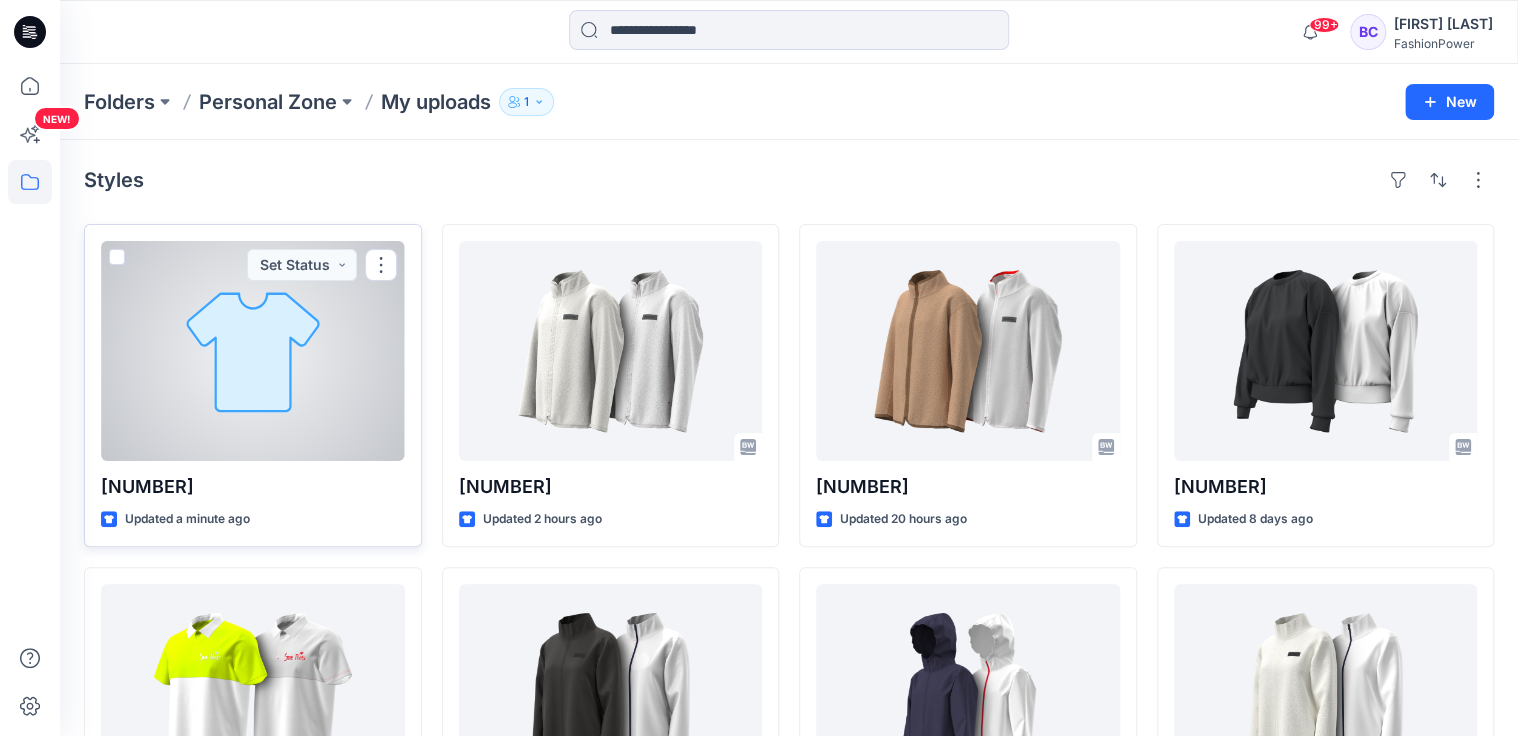 click at bounding box center [253, 351] 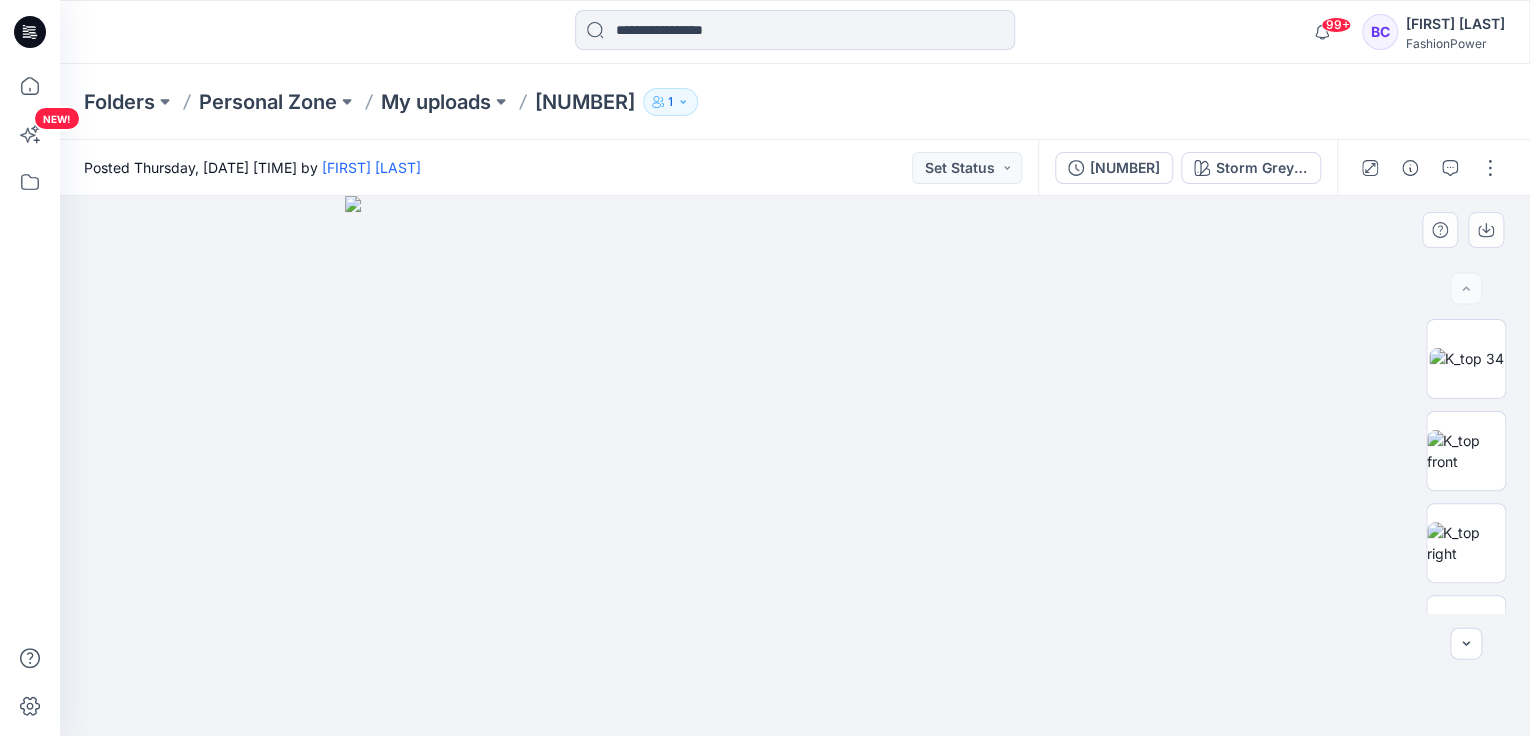 click at bounding box center [795, 466] 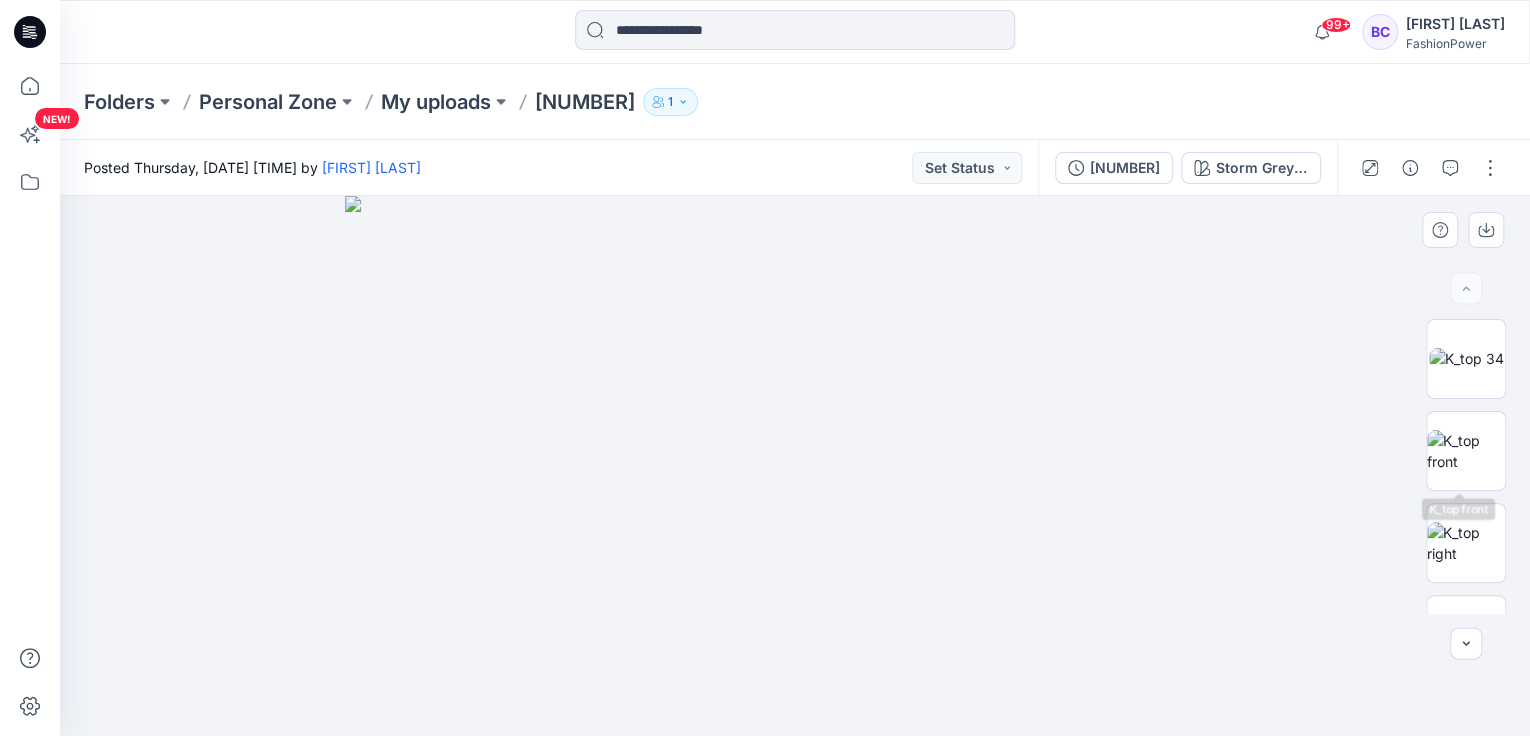 click at bounding box center (795, 466) 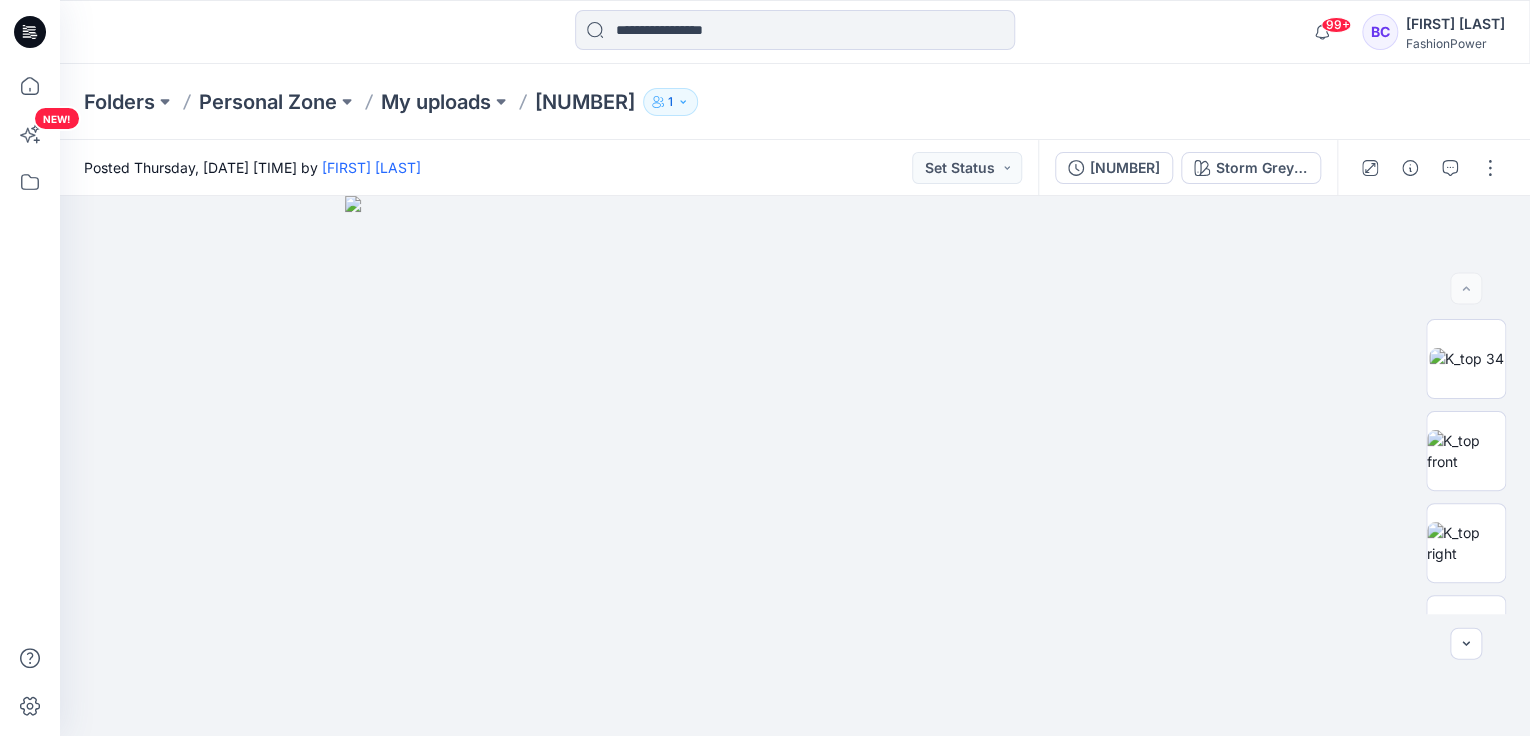 click on "30764000 - 82OK - Collin Storm Grey / Black Raven" at bounding box center (1187, 168) 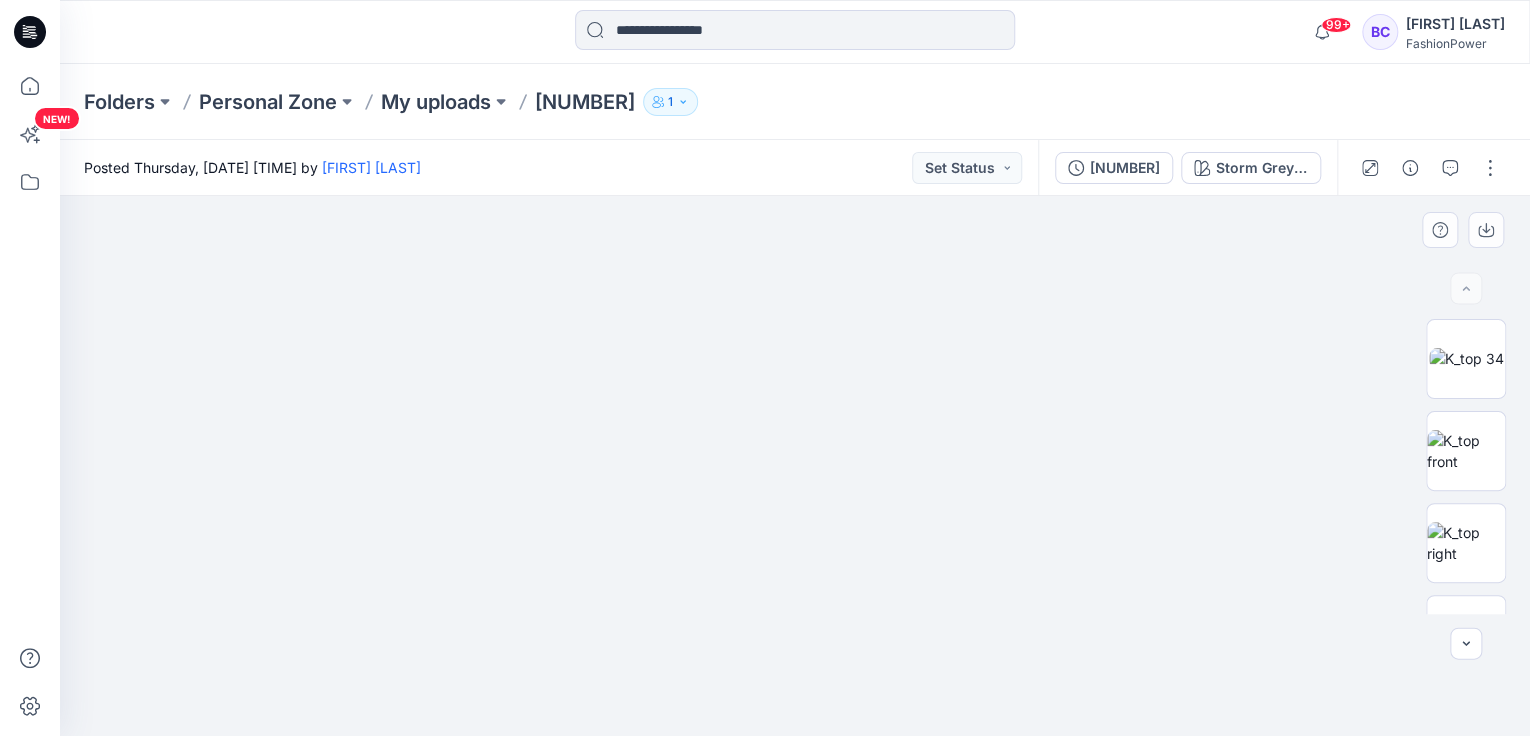 click at bounding box center (795, 451) 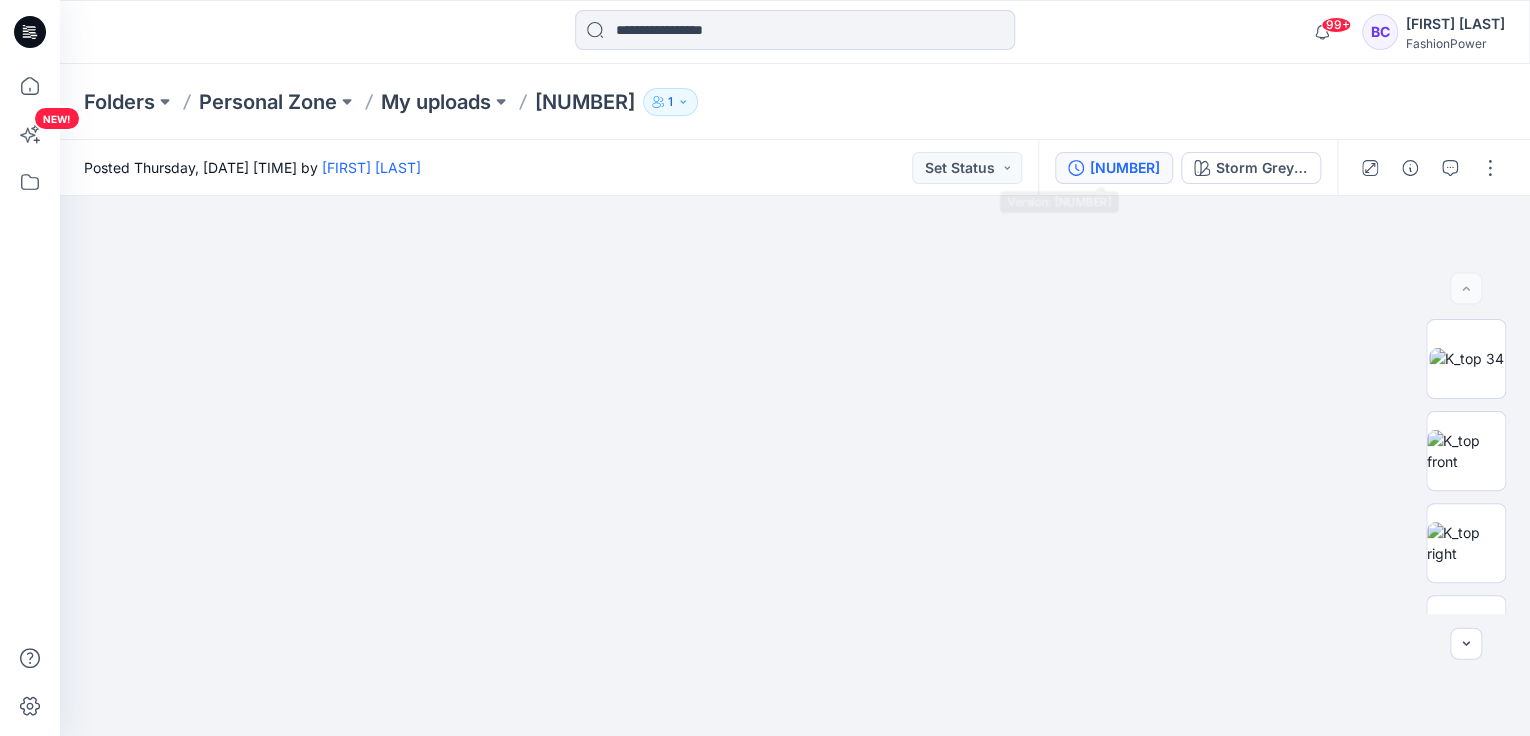 click on "[NUMBER] - [OK] - [NAME]" at bounding box center (1125, 168) 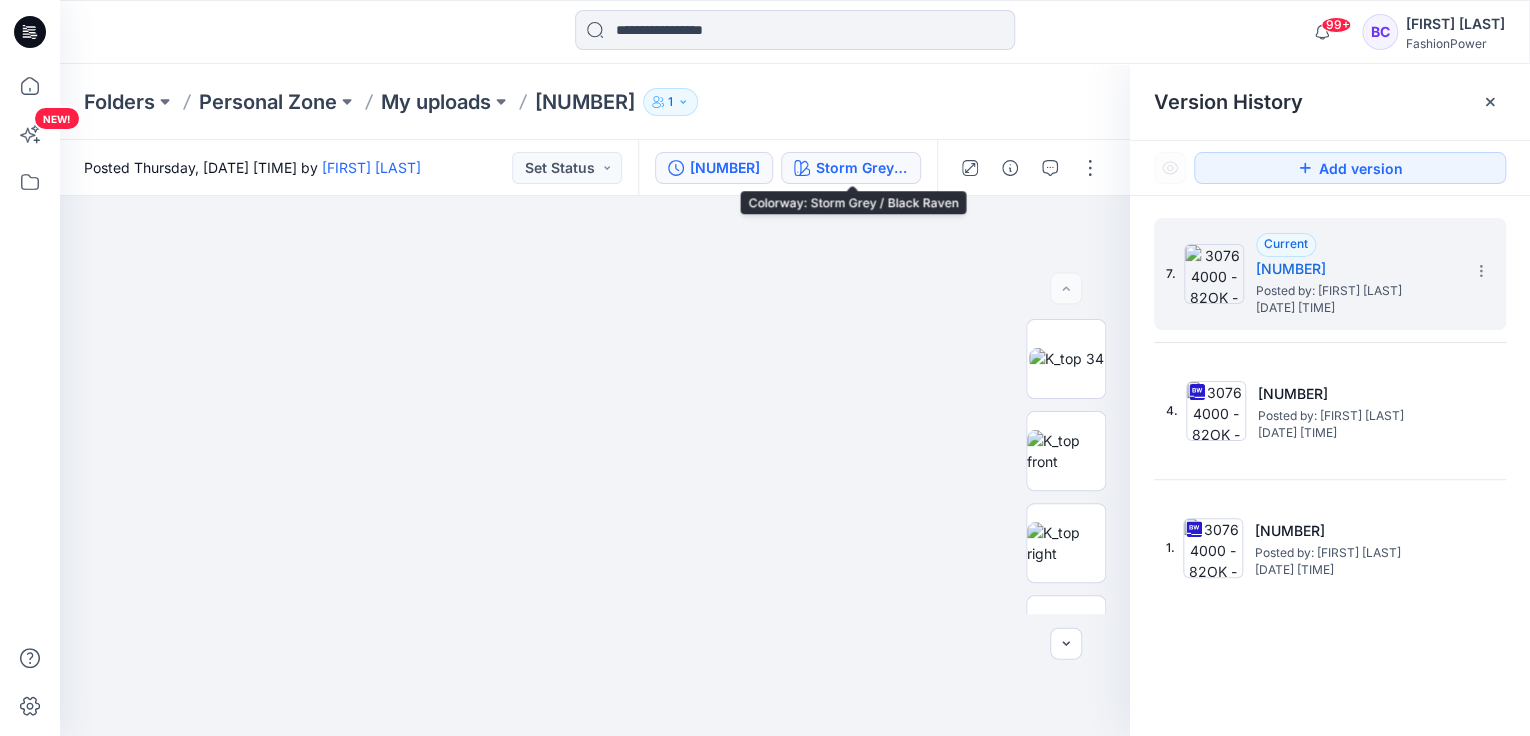 click on "Storm Grey / Black Raven" at bounding box center [862, 168] 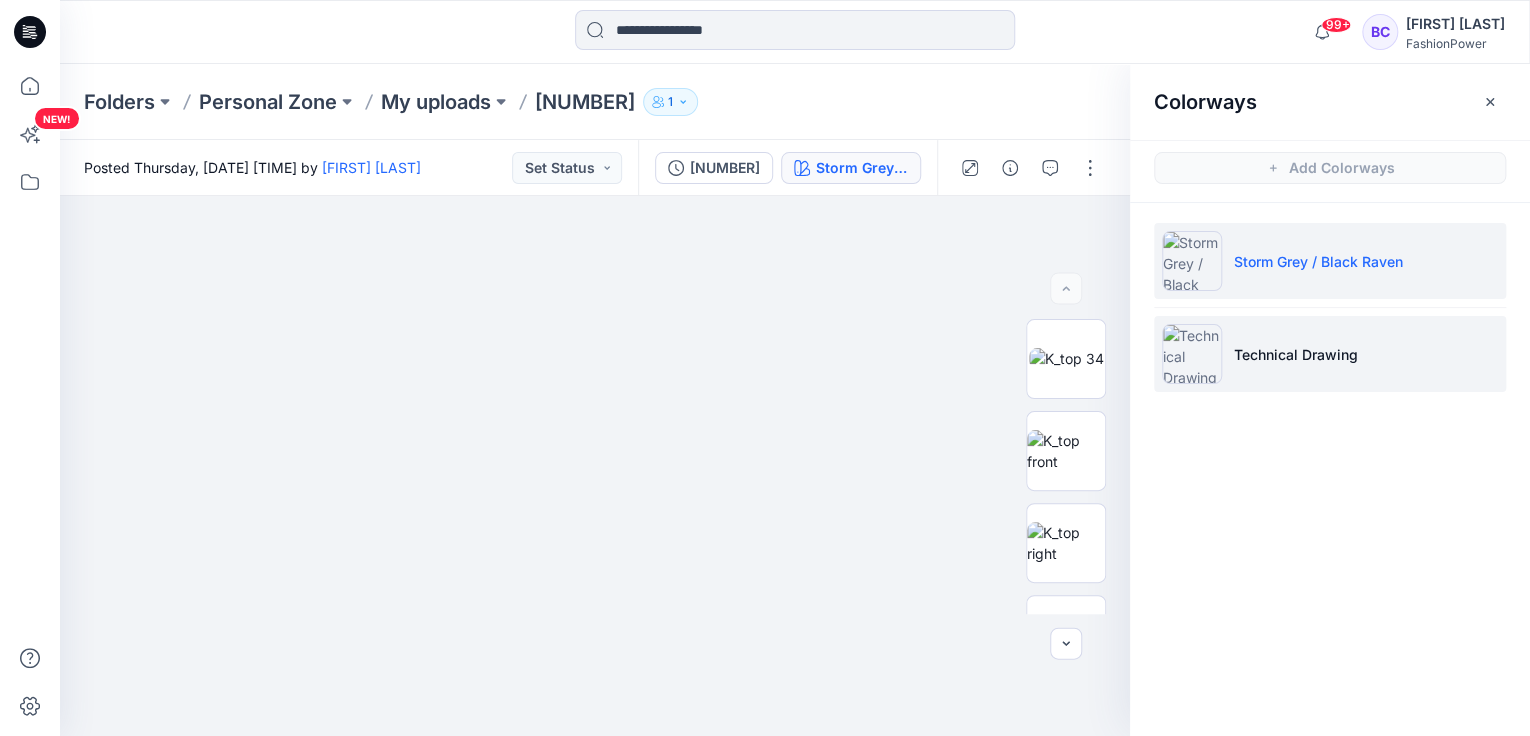 click on "Technical Drawing" at bounding box center (1330, 354) 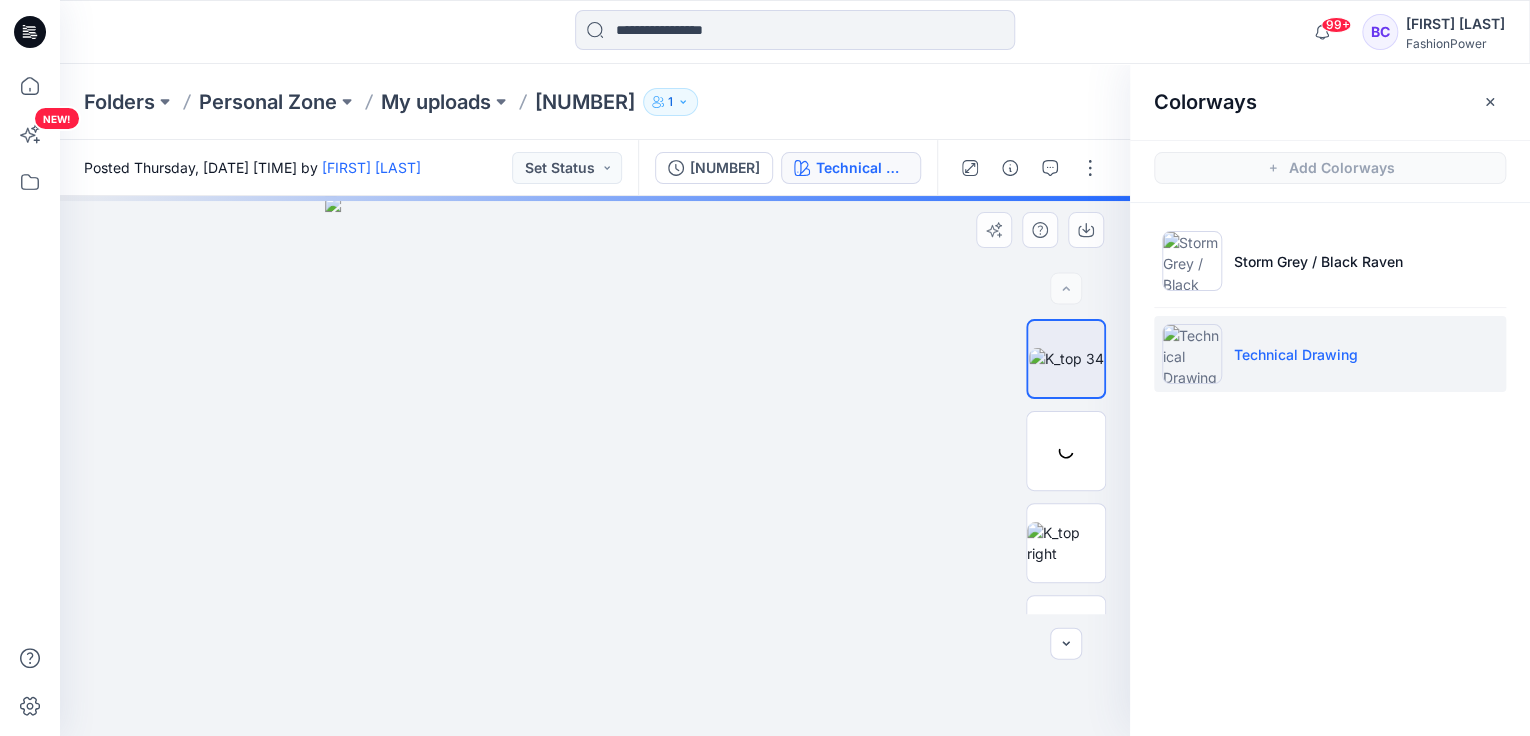 click at bounding box center (595, 466) 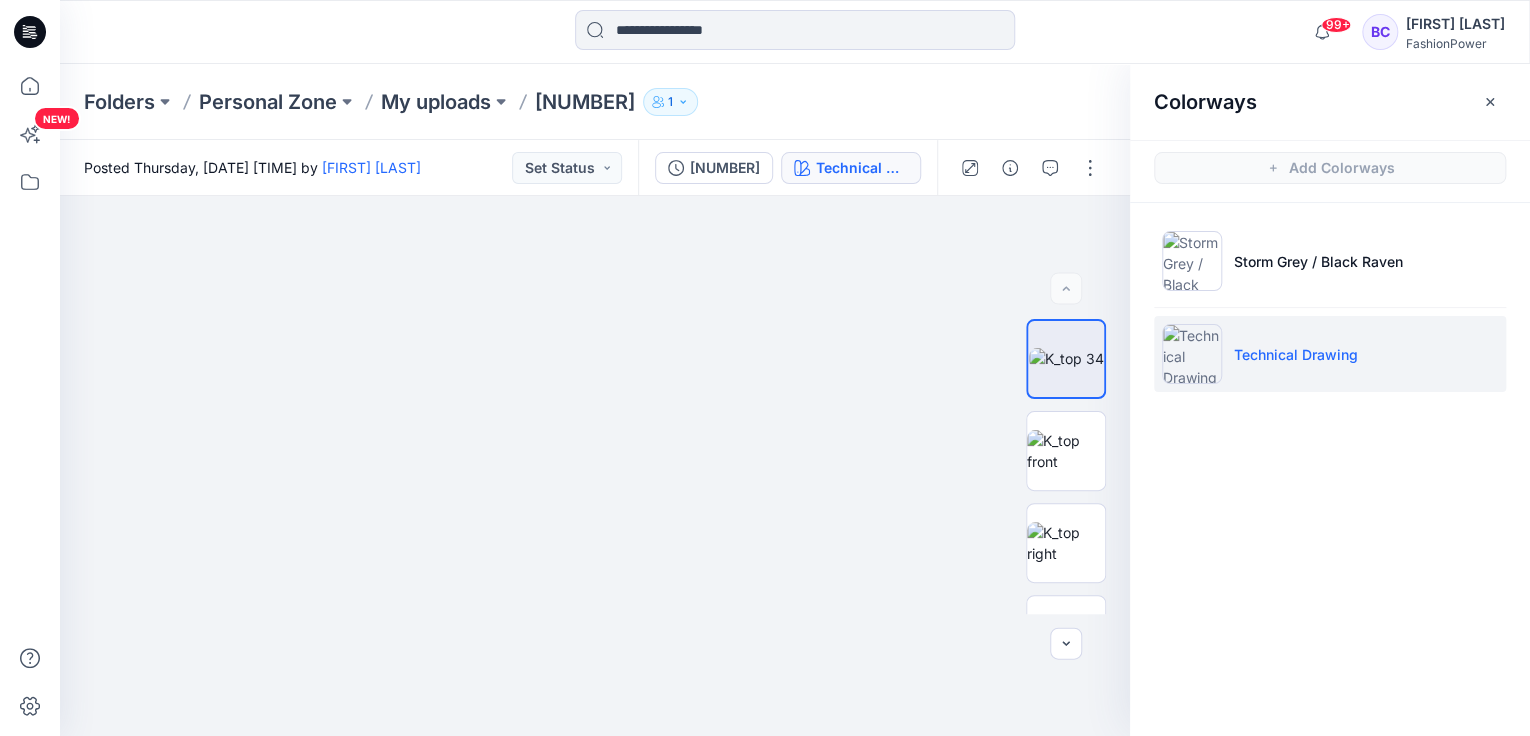 drag, startPoint x: 717, startPoint y: 615, endPoint x: 608, endPoint y: 159, distance: 468.84647 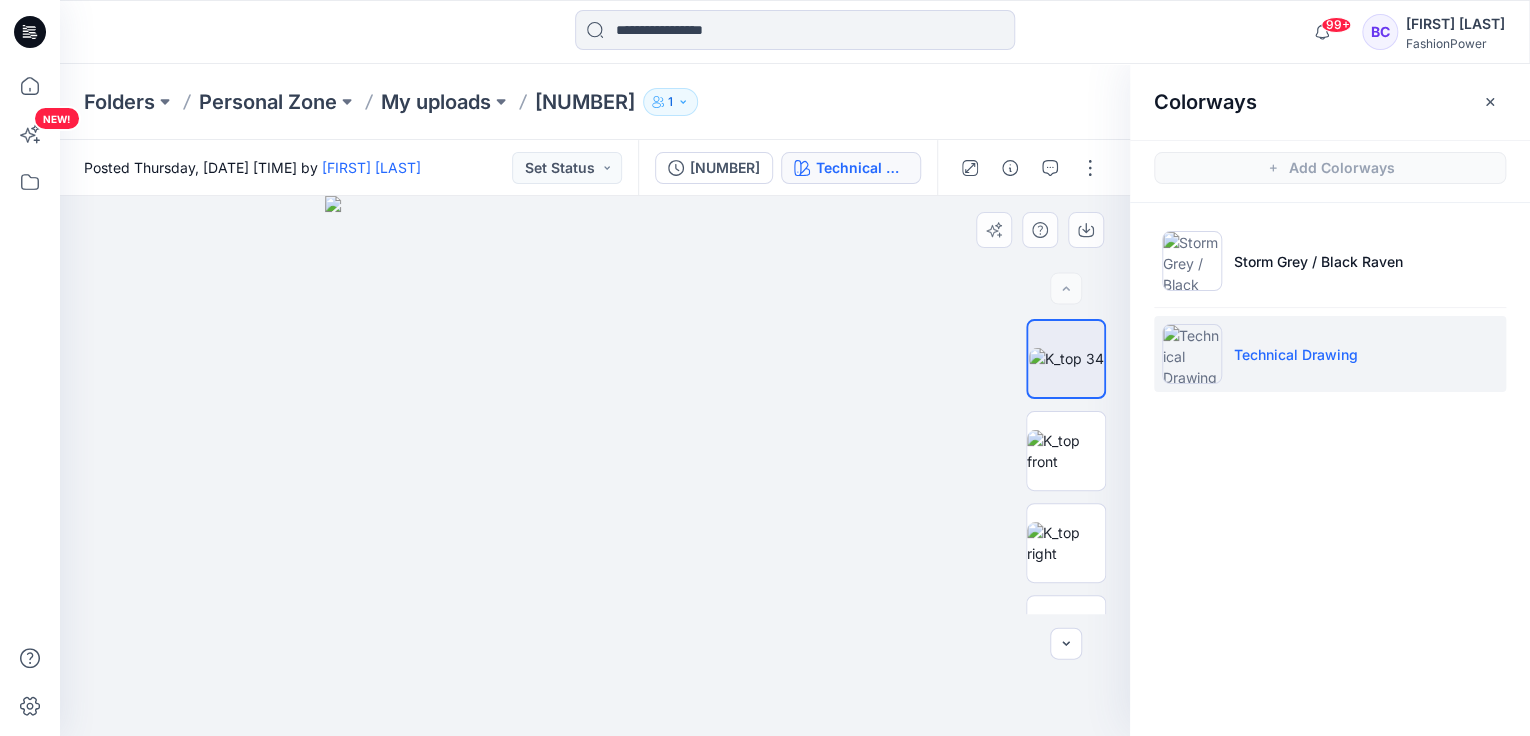 click at bounding box center (595, 466) 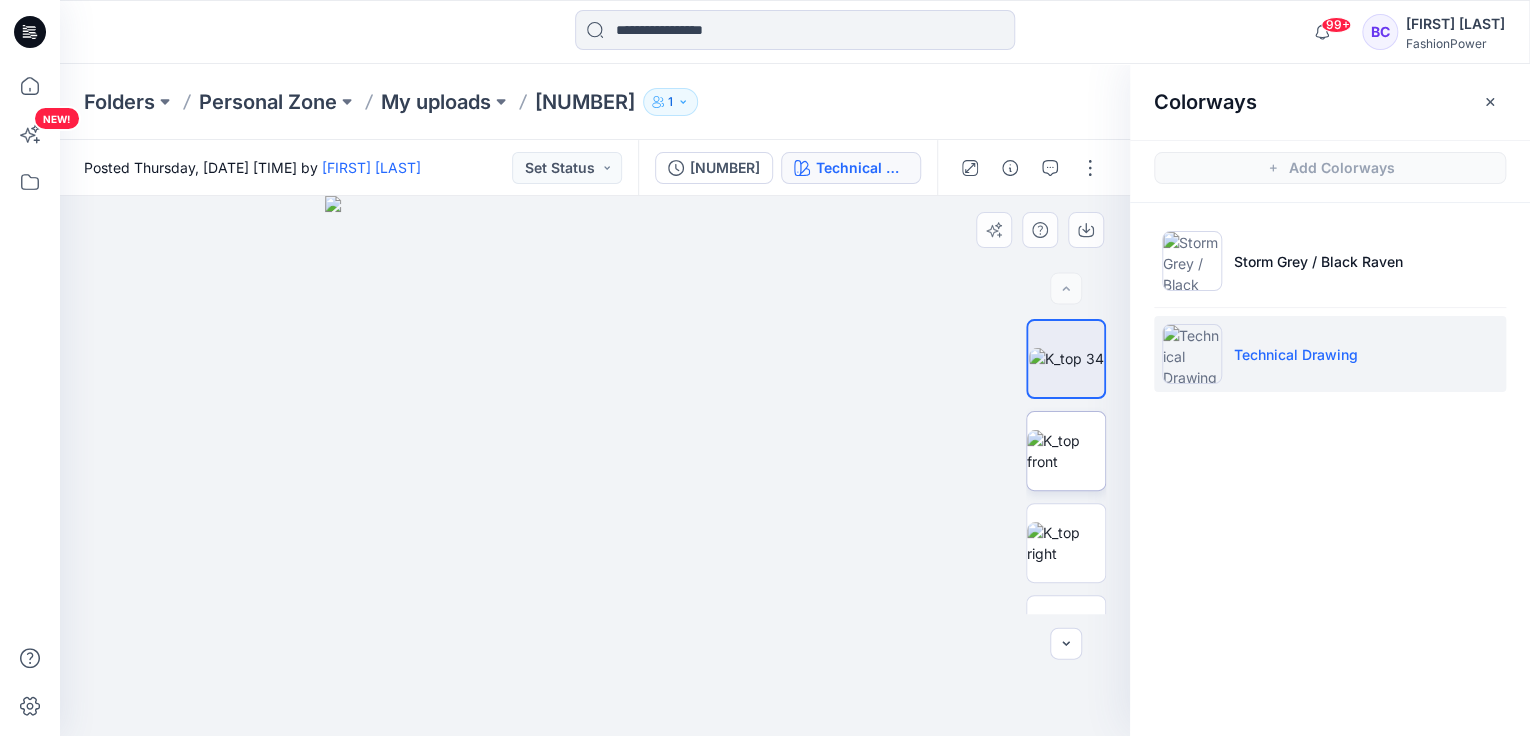 click at bounding box center (1066, 451) 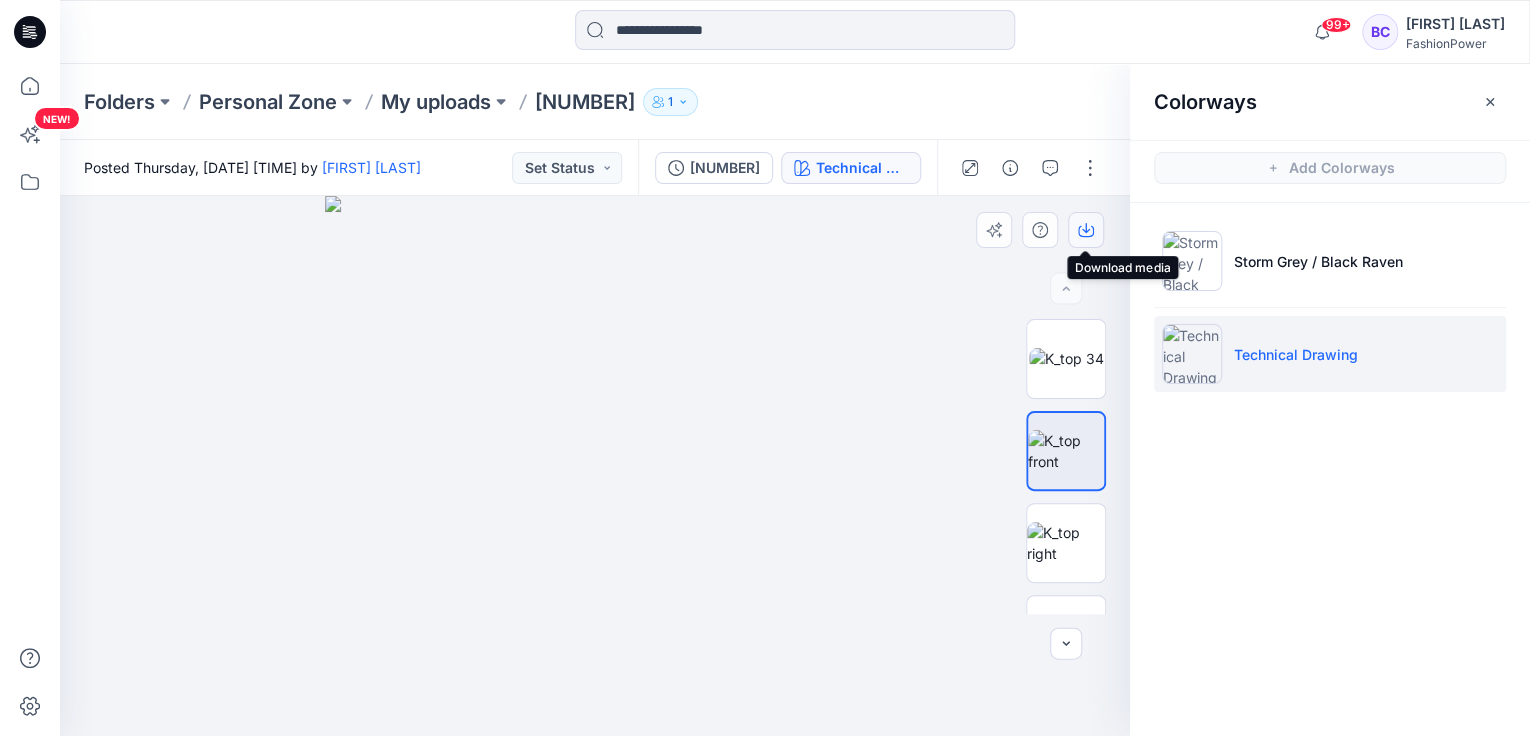 click at bounding box center (1086, 230) 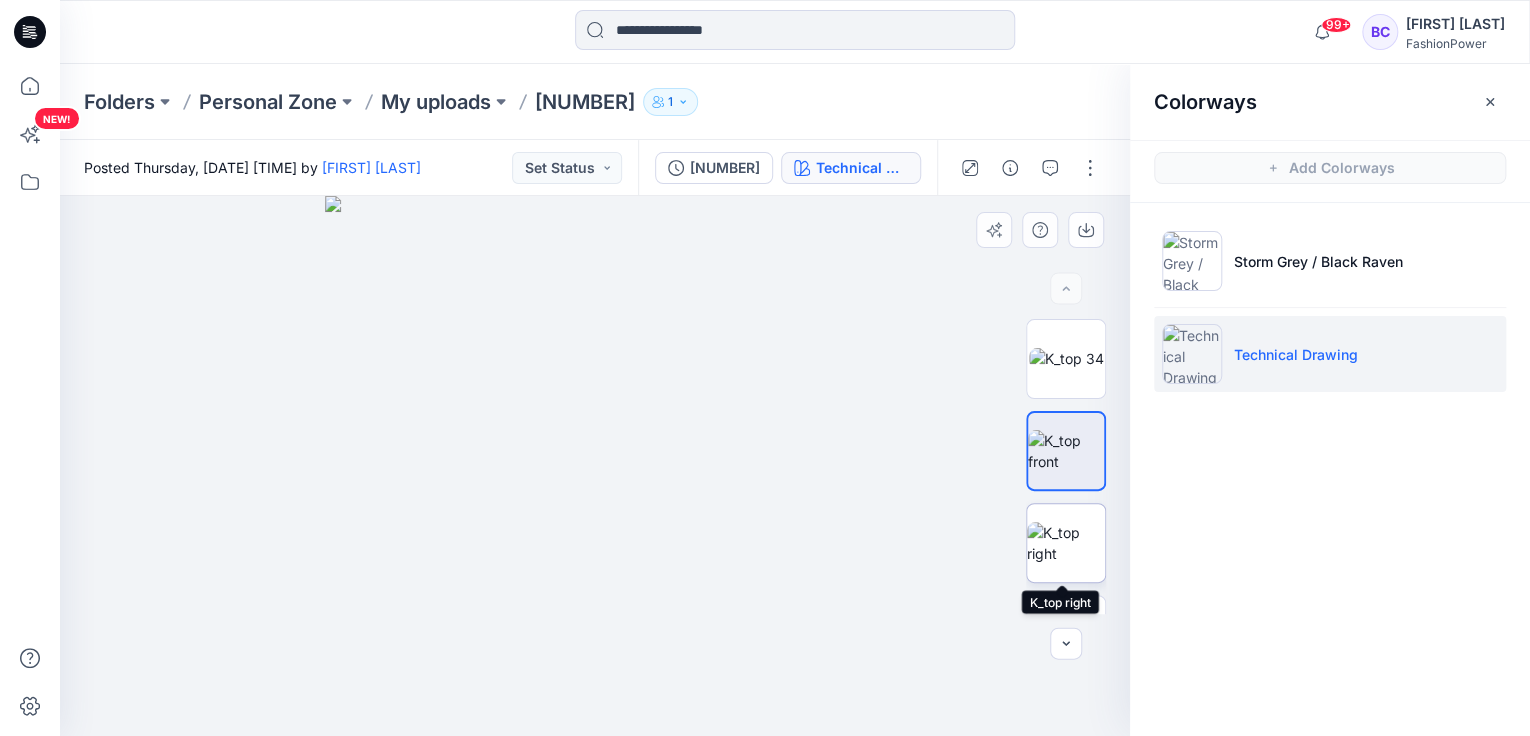 click at bounding box center [1066, 543] 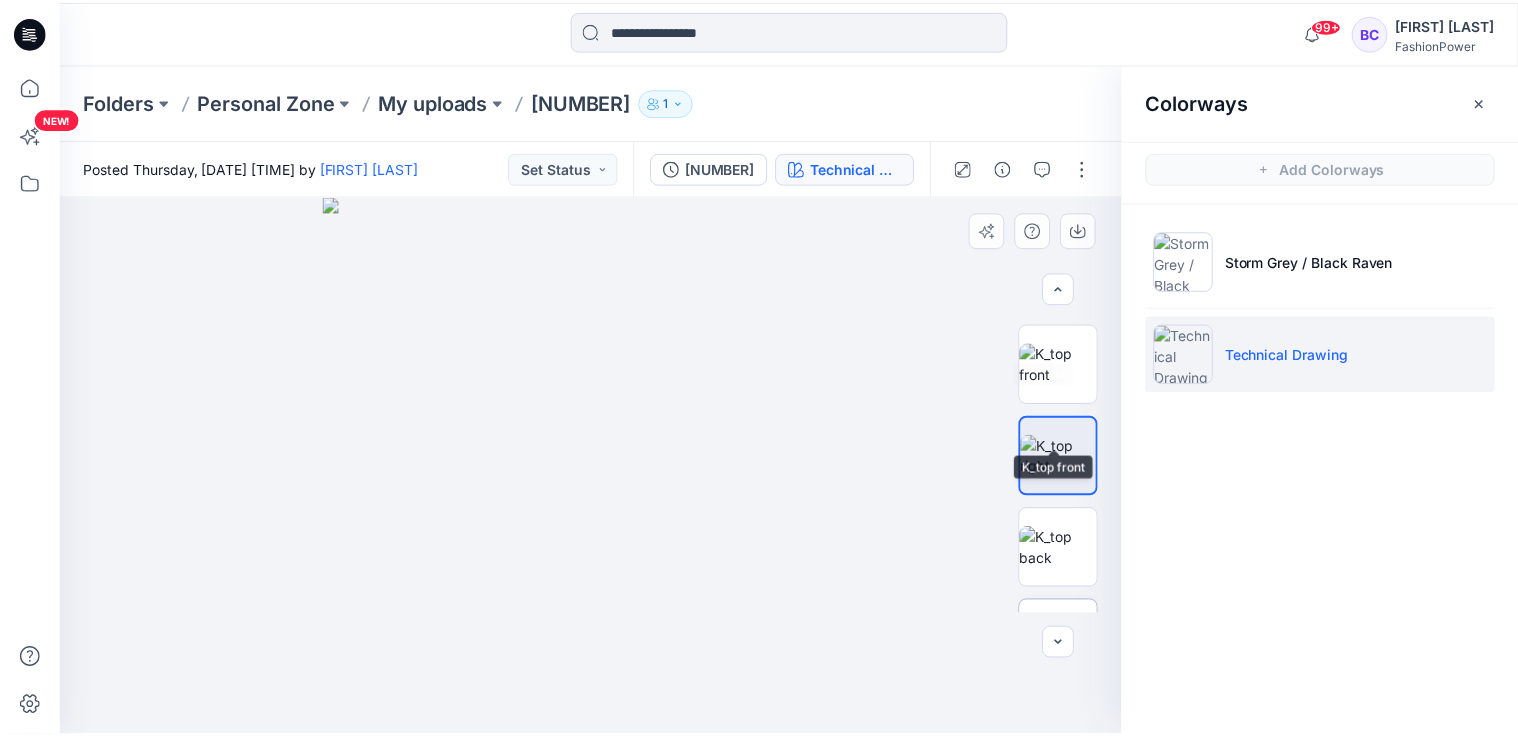 scroll, scrollTop: 160, scrollLeft: 0, axis: vertical 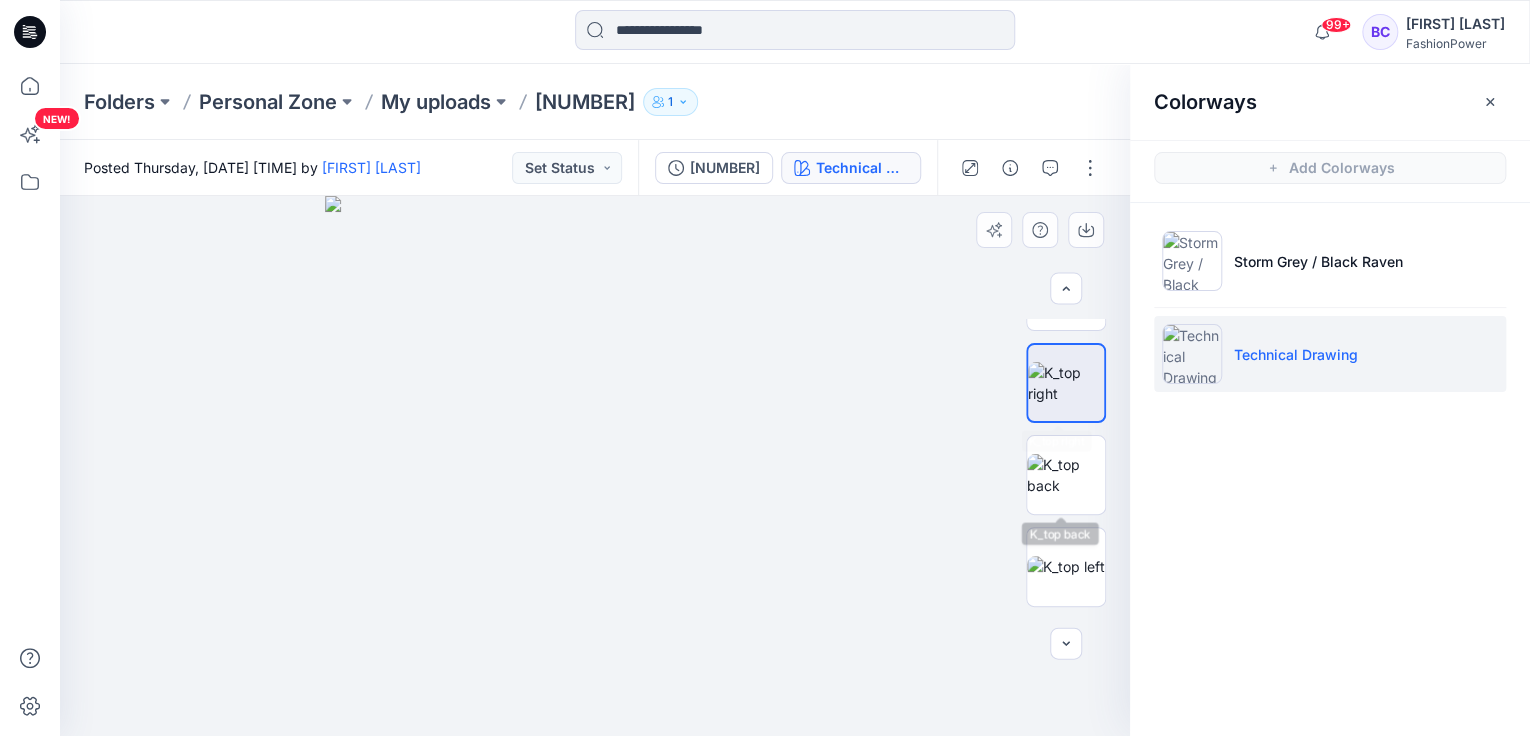 click at bounding box center (1066, 383) 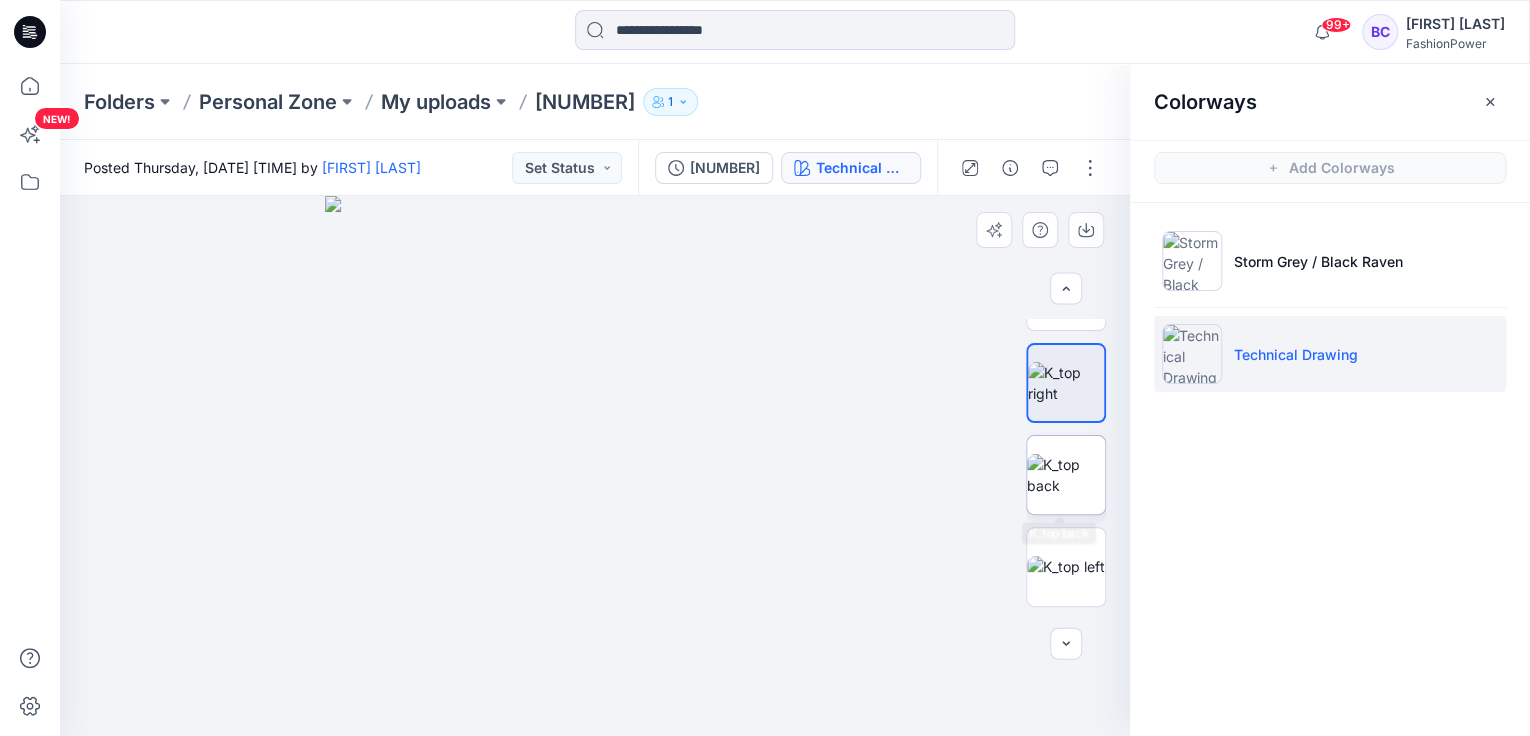click at bounding box center (1066, 475) 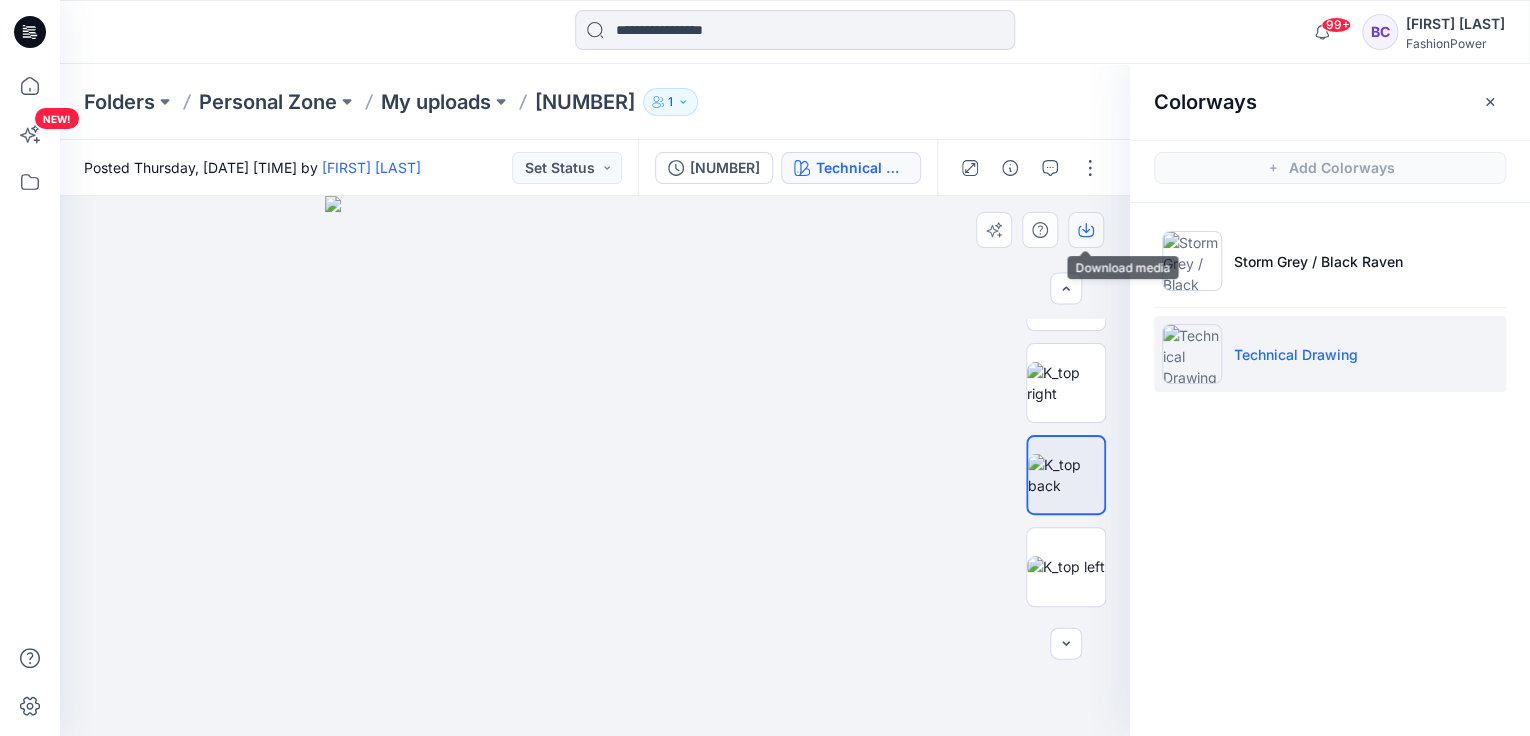 click 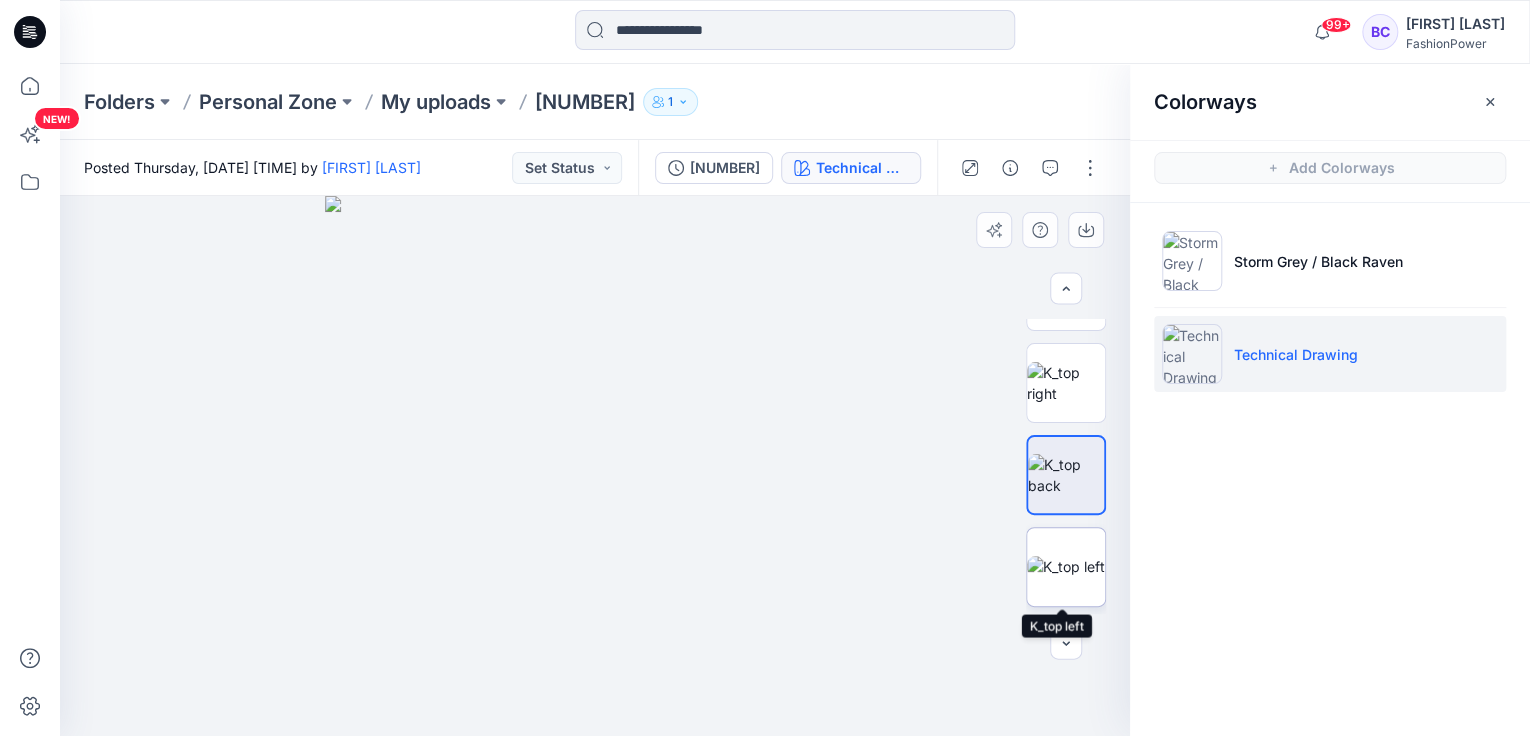 click at bounding box center (1066, 566) 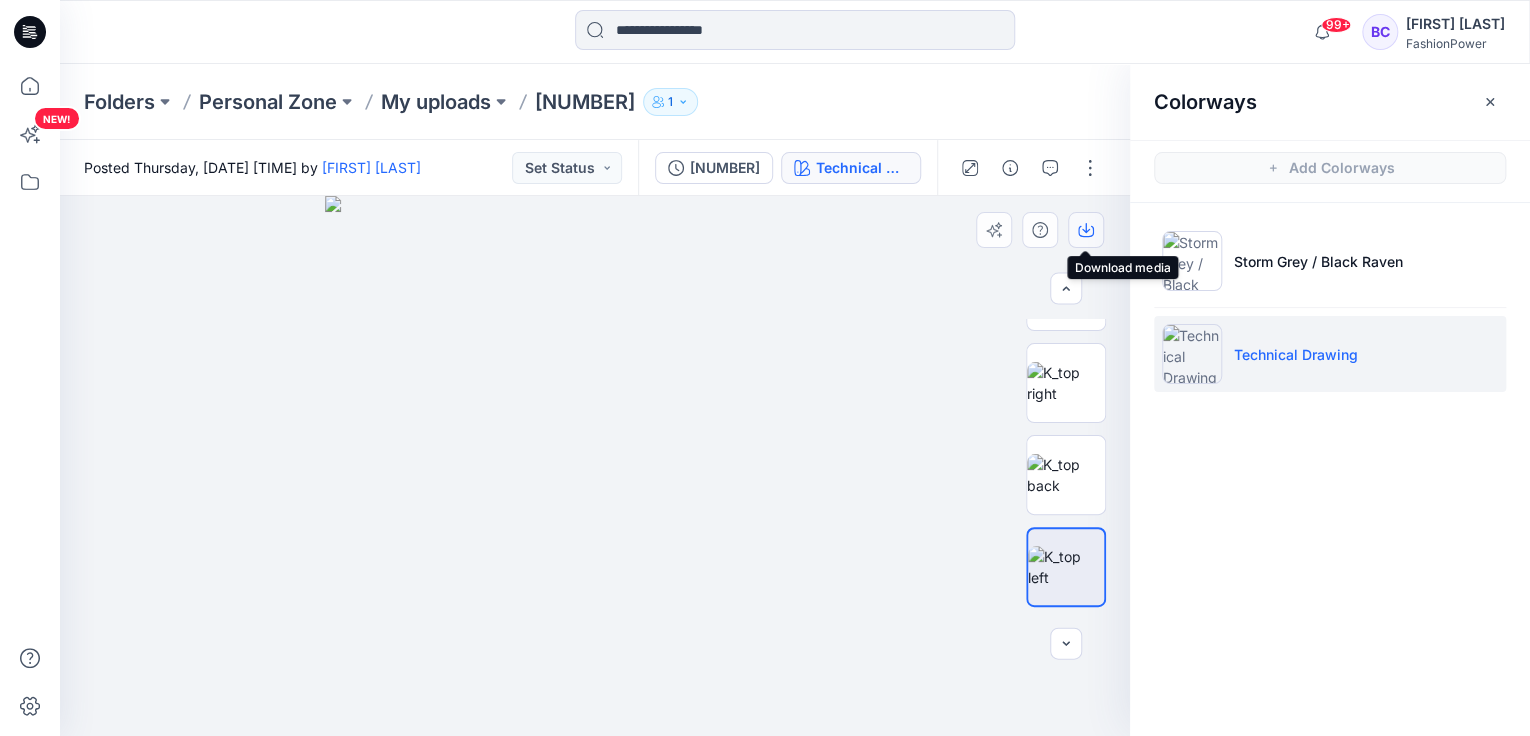 click 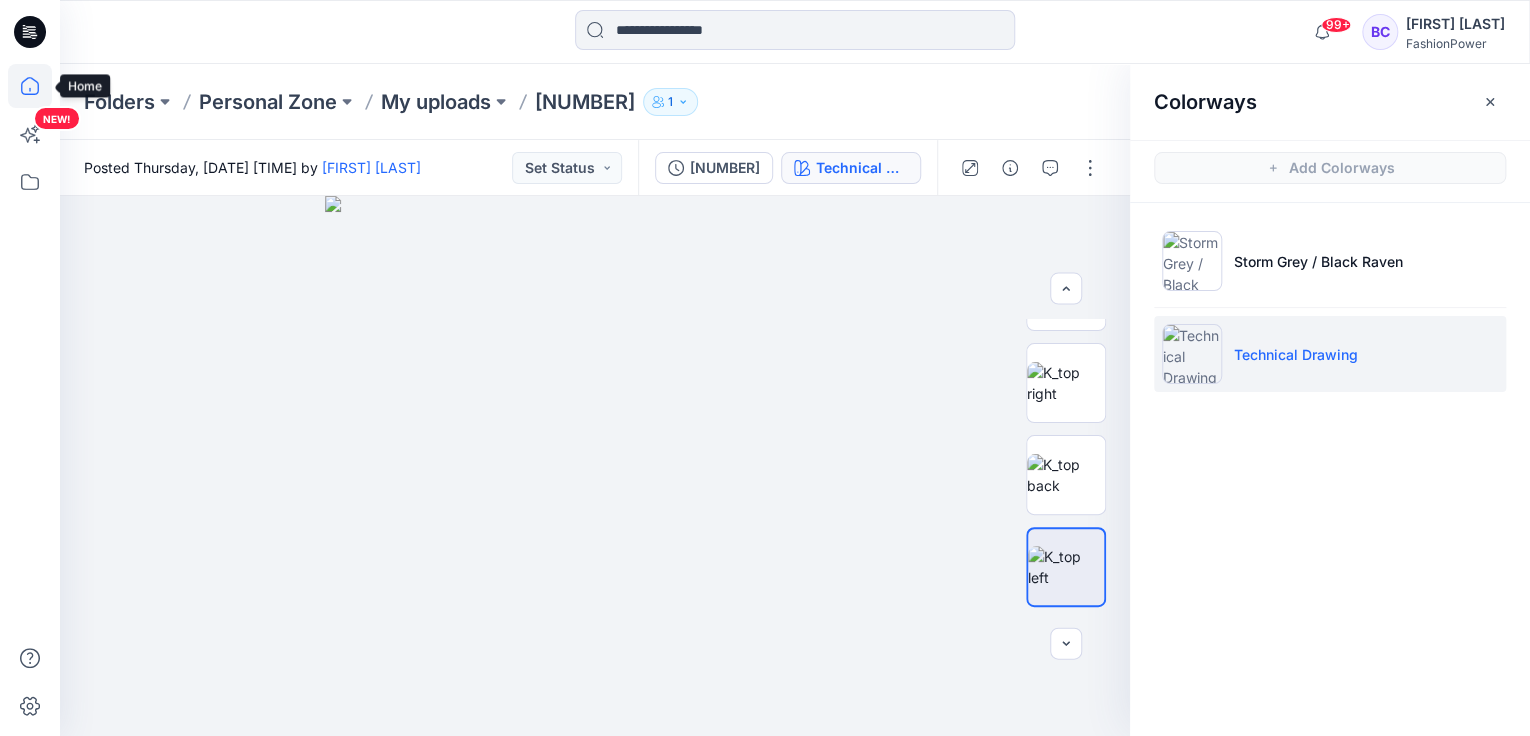 click 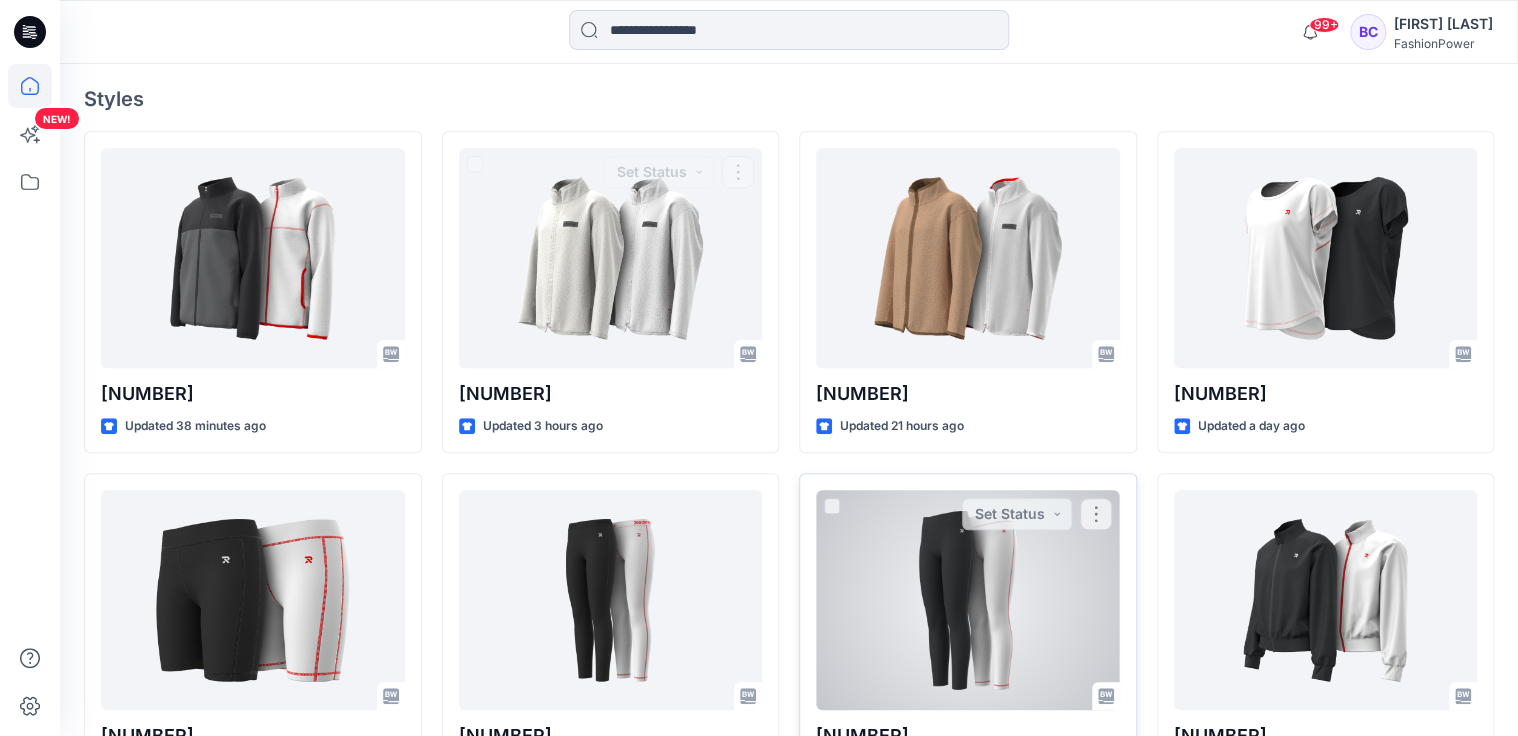 scroll, scrollTop: 560, scrollLeft: 0, axis: vertical 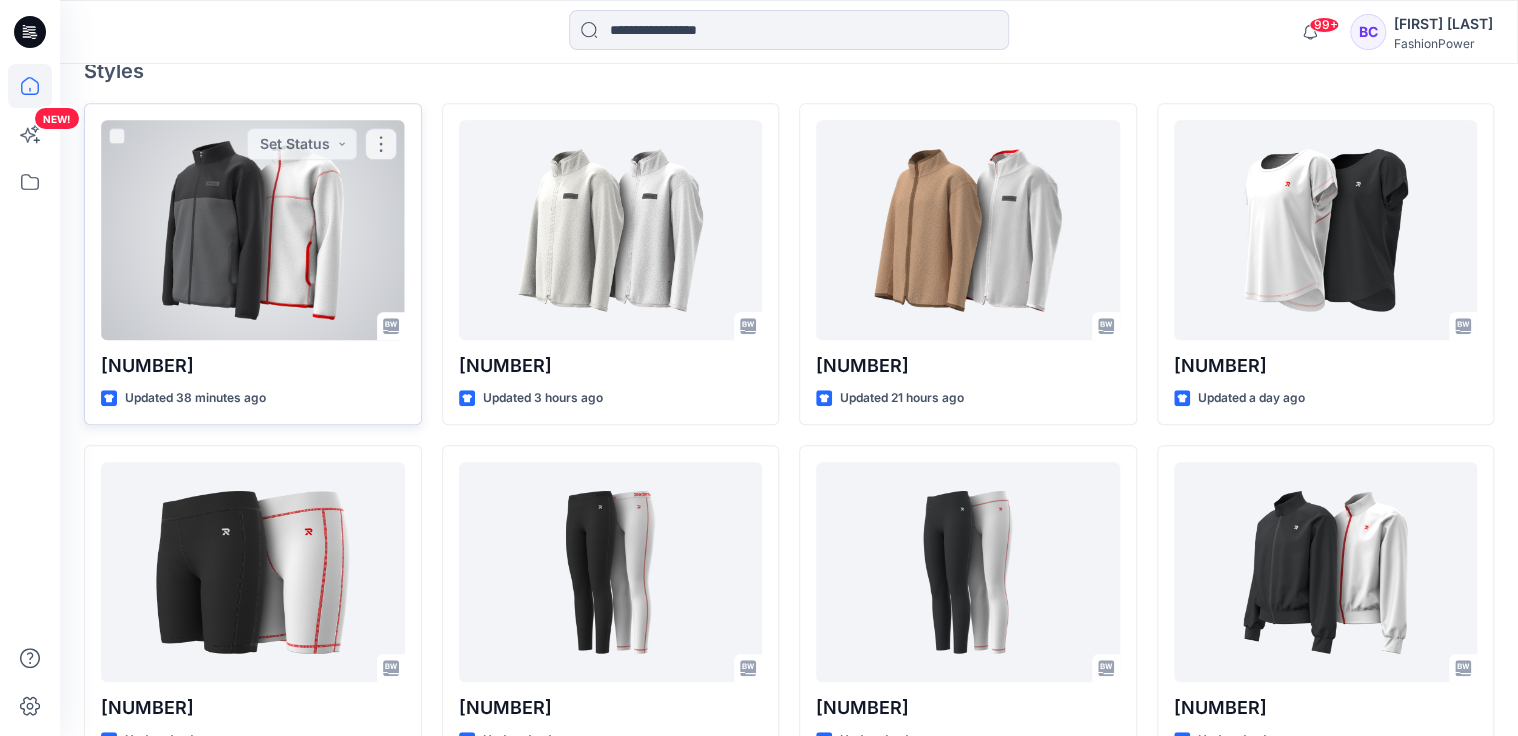 click at bounding box center [253, 230] 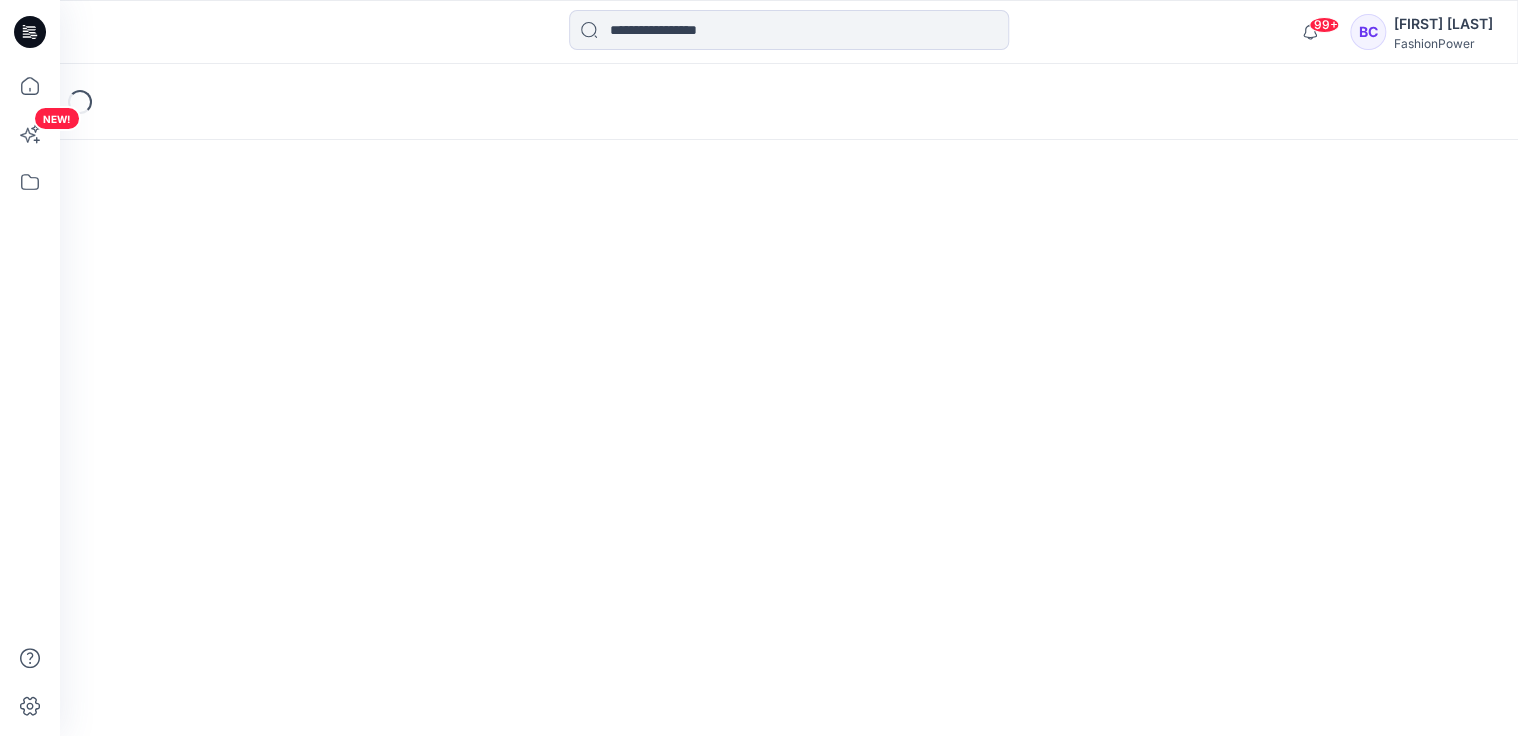 scroll, scrollTop: 0, scrollLeft: 0, axis: both 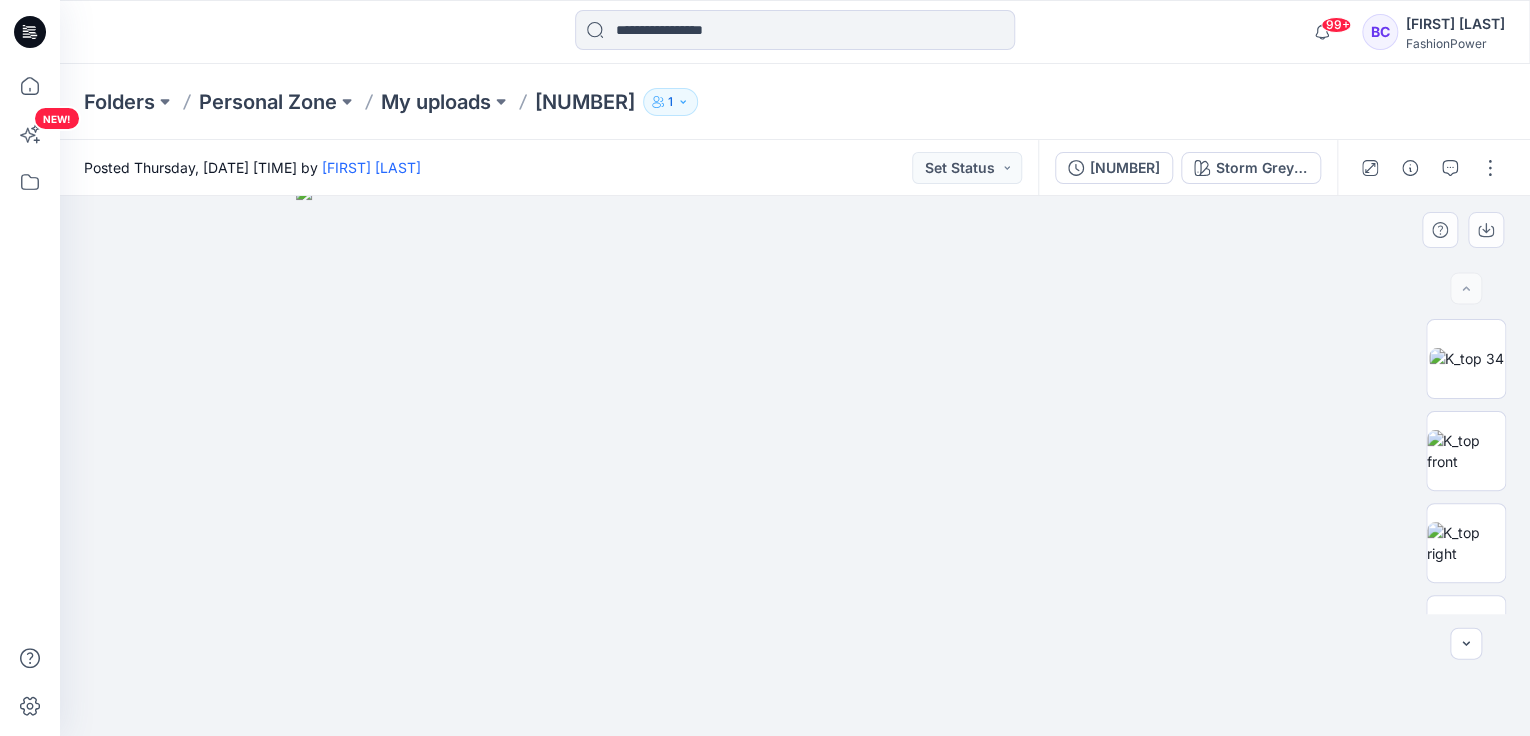 drag, startPoint x: 643, startPoint y: 316, endPoint x: 643, endPoint y: 333, distance: 17 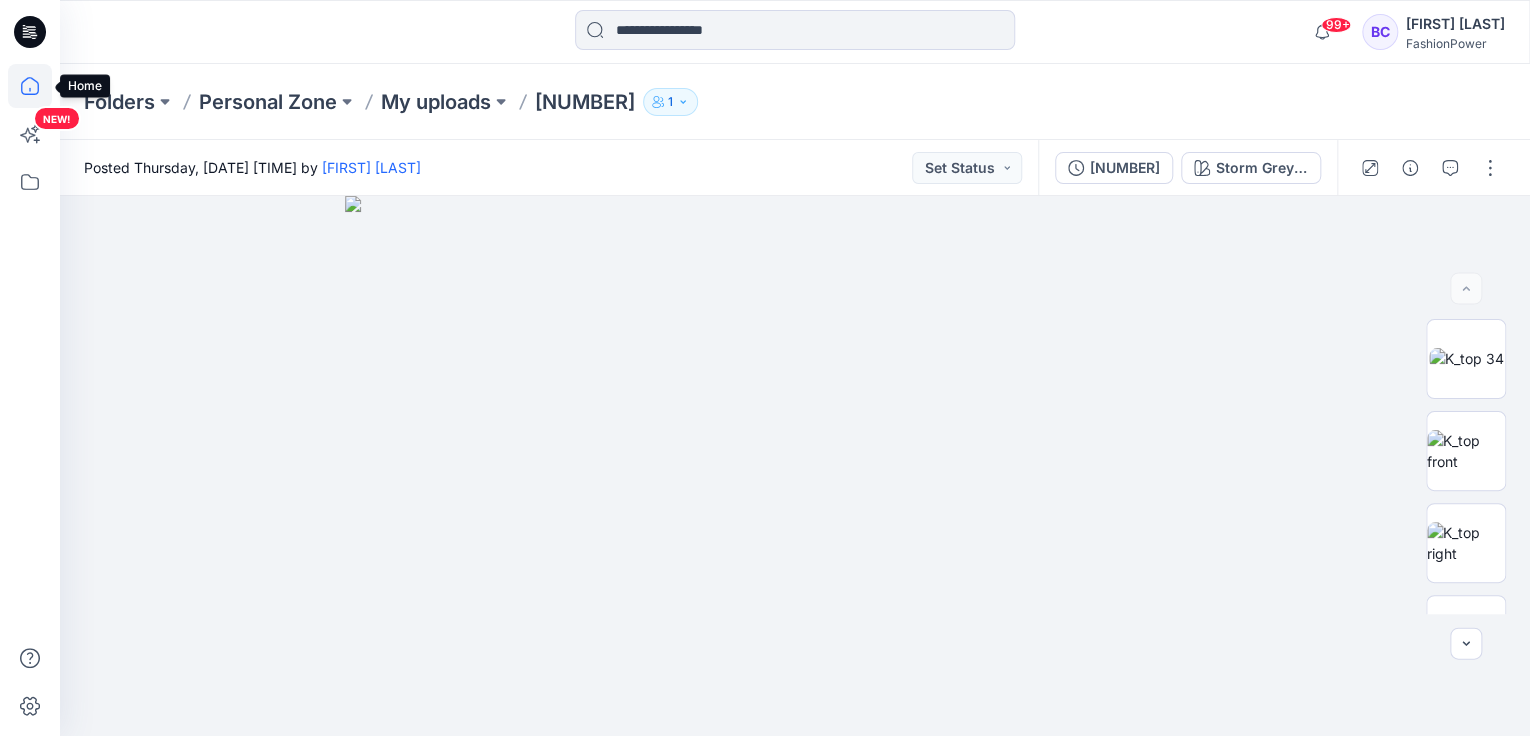 click 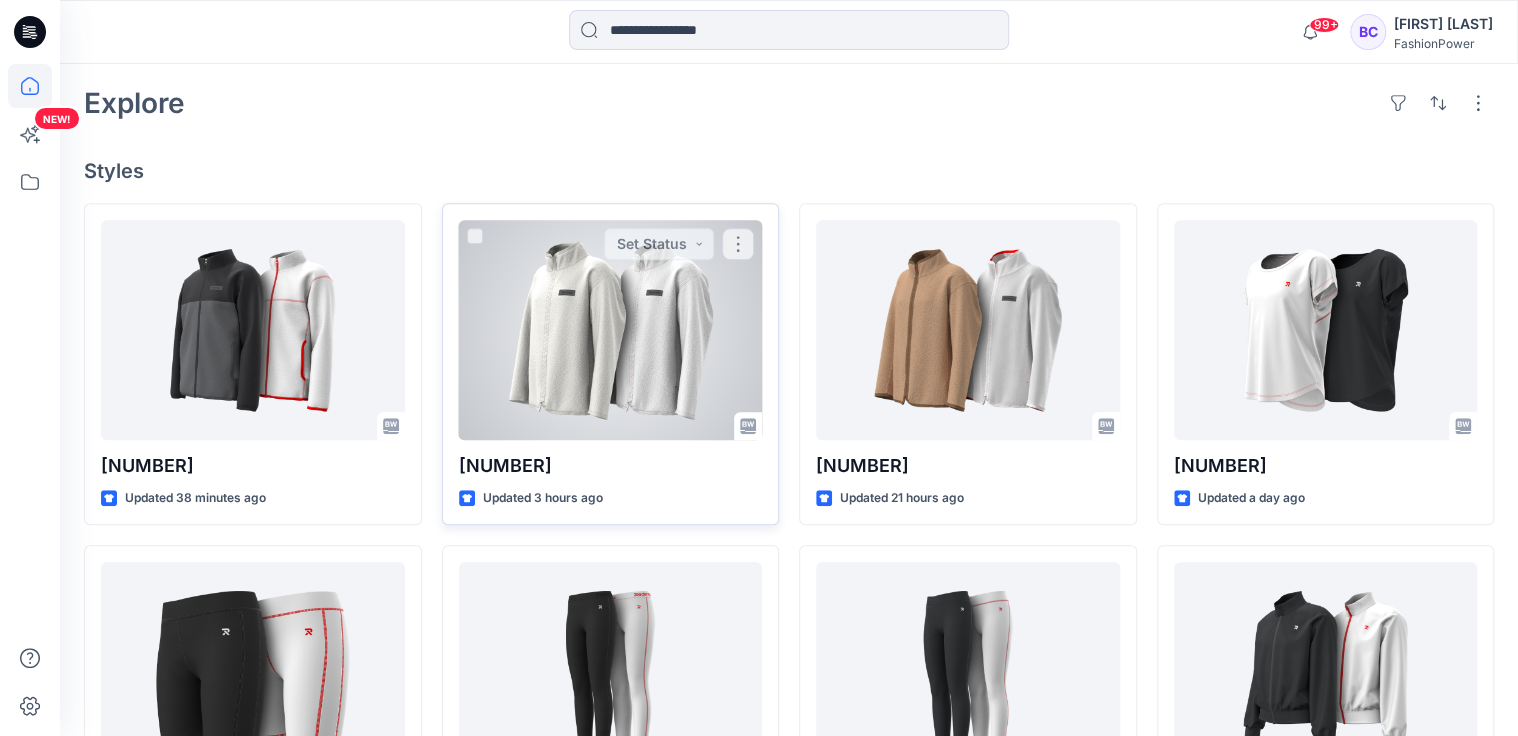 scroll, scrollTop: 400, scrollLeft: 0, axis: vertical 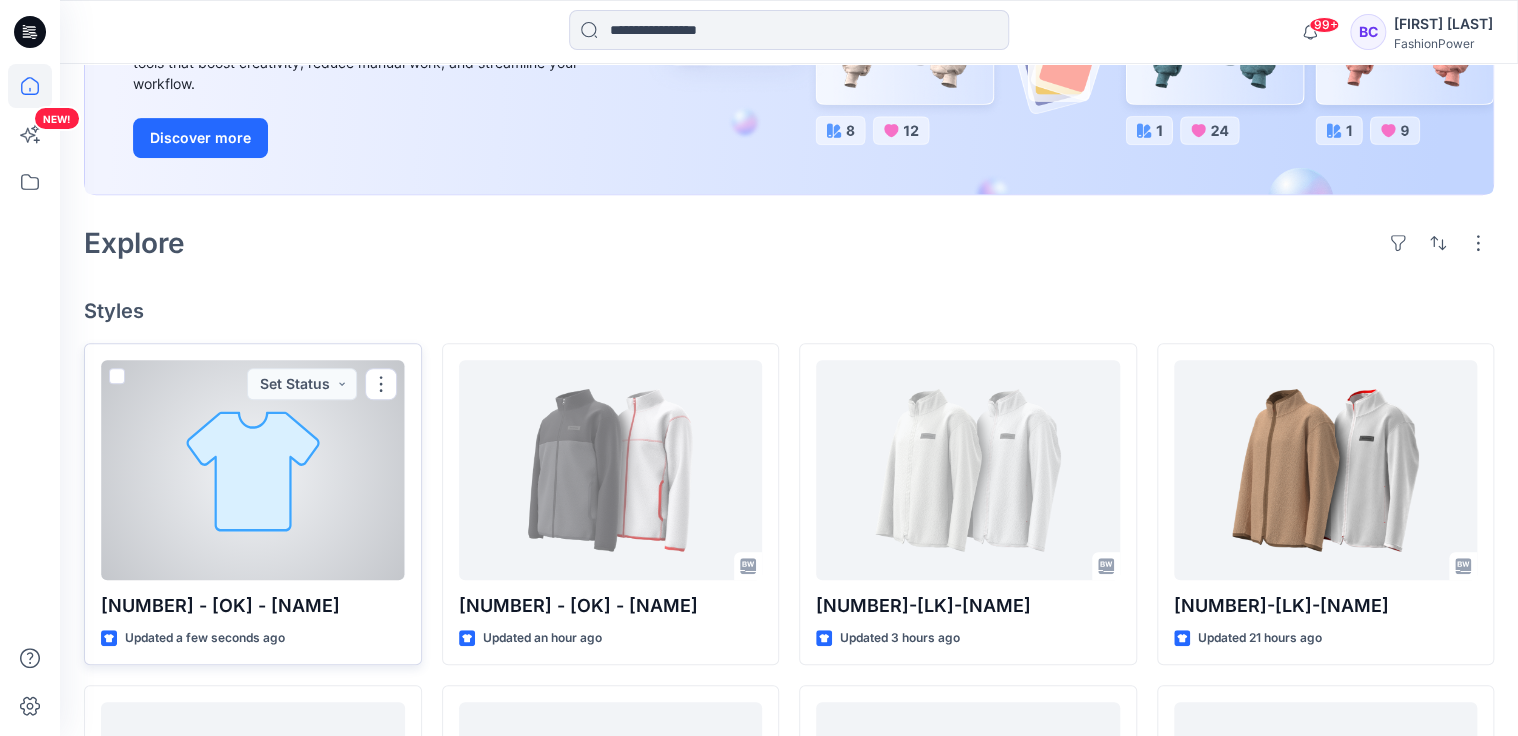 click at bounding box center (253, 470) 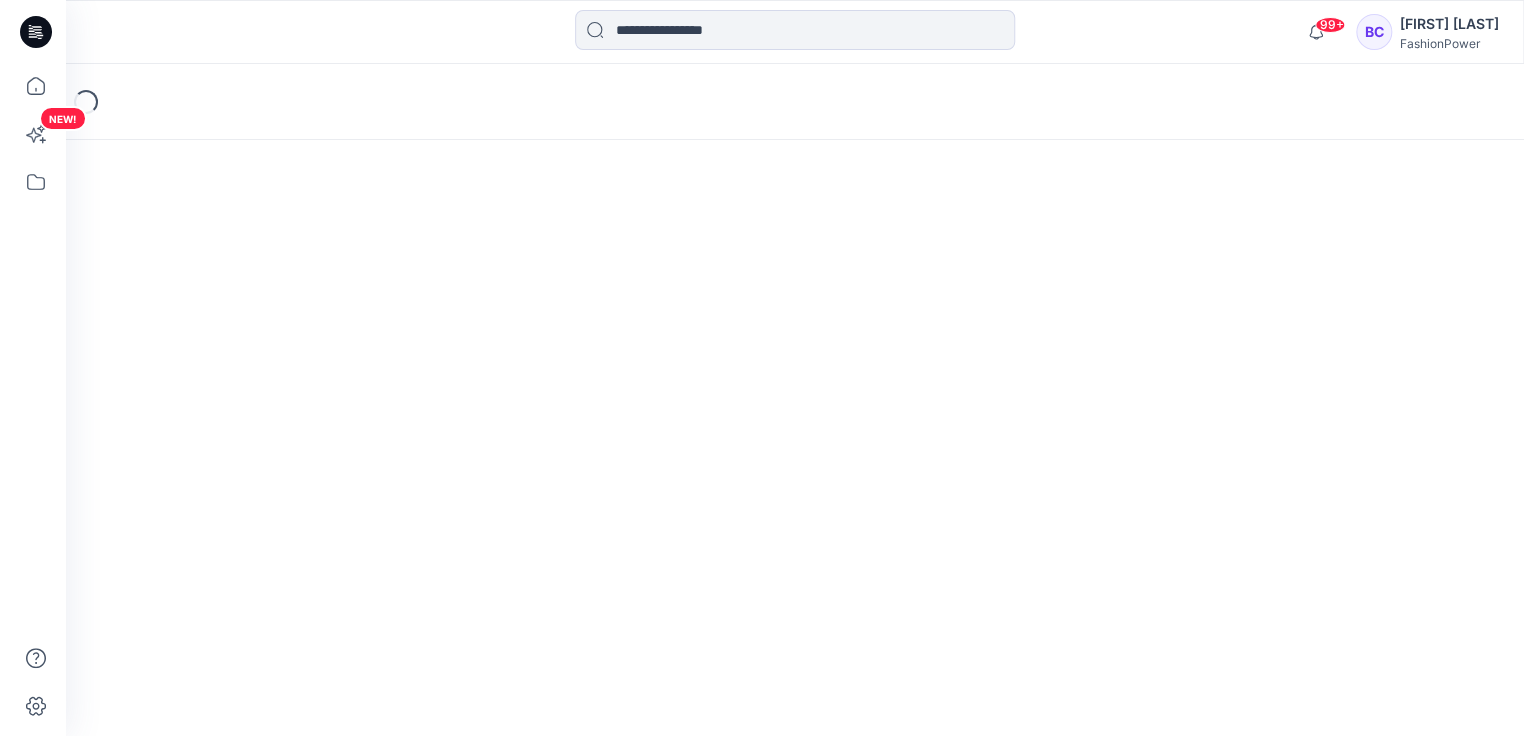 scroll, scrollTop: 0, scrollLeft: 0, axis: both 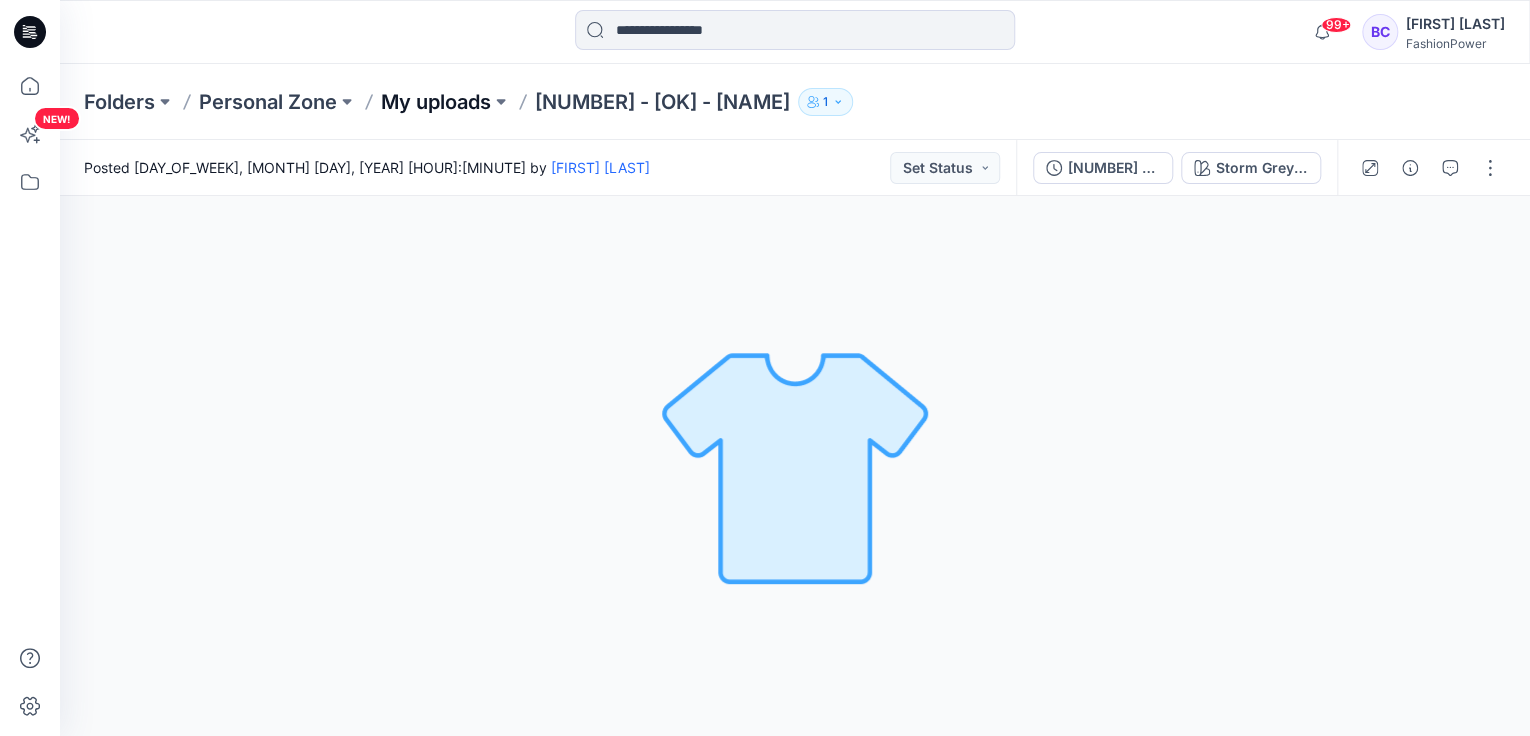 click on "My uploads" at bounding box center (436, 102) 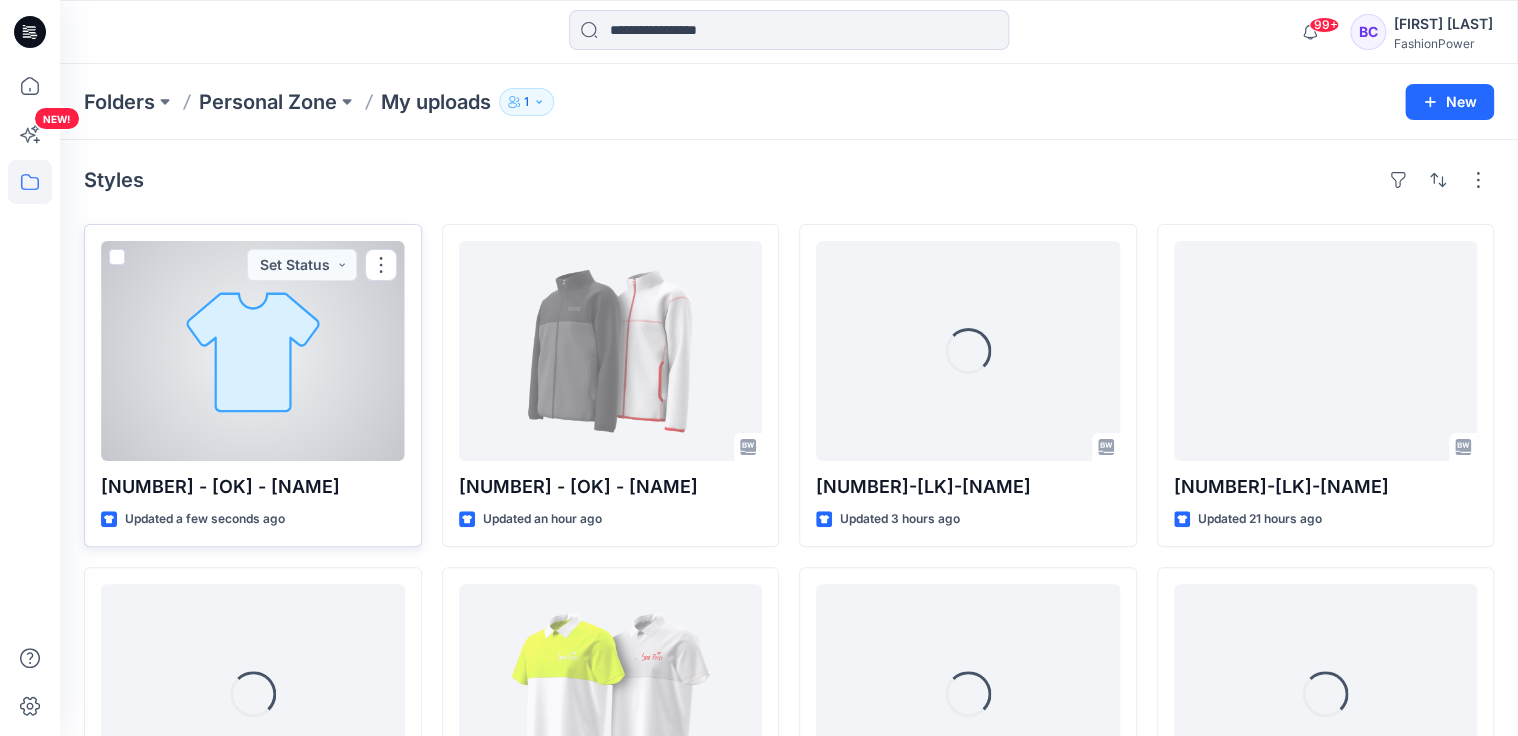click at bounding box center (253, 351) 